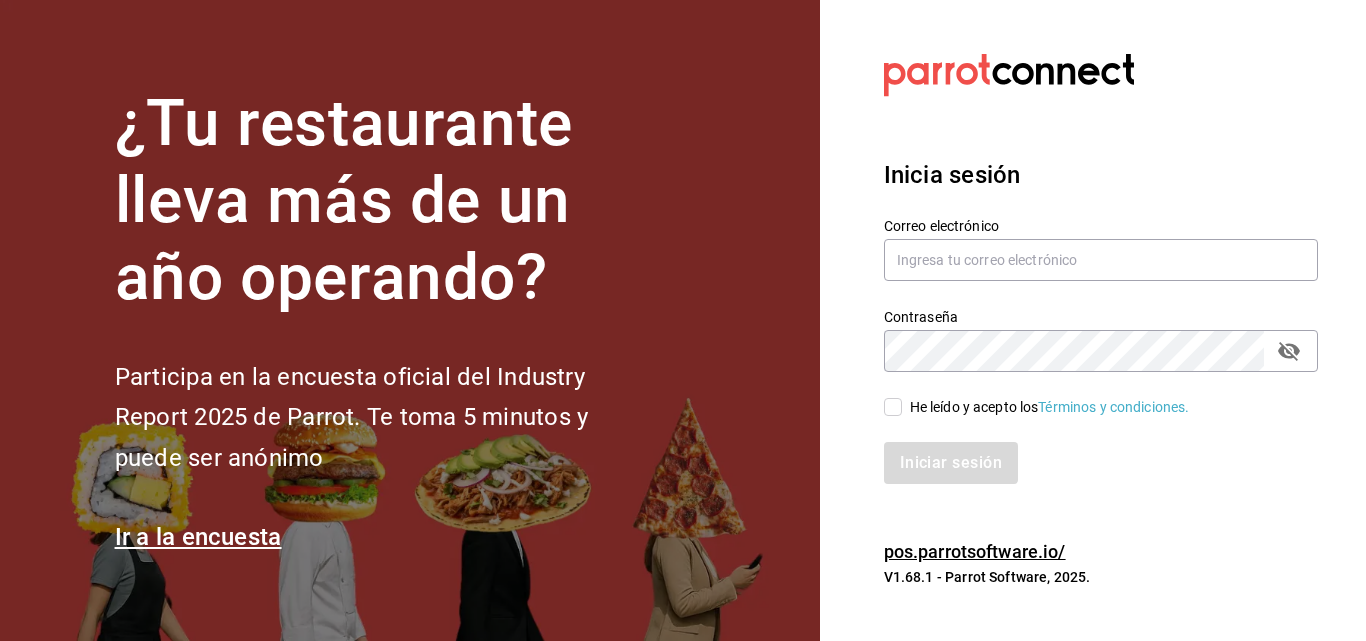 scroll, scrollTop: 0, scrollLeft: 0, axis: both 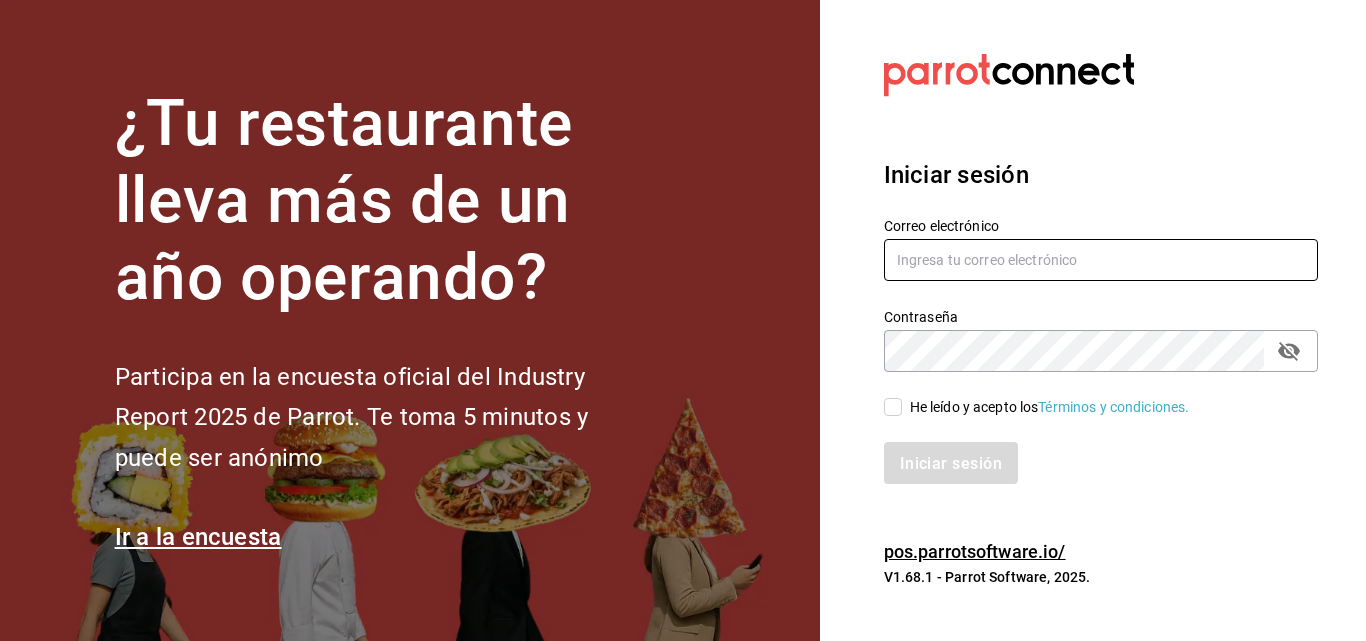 click at bounding box center (1101, 260) 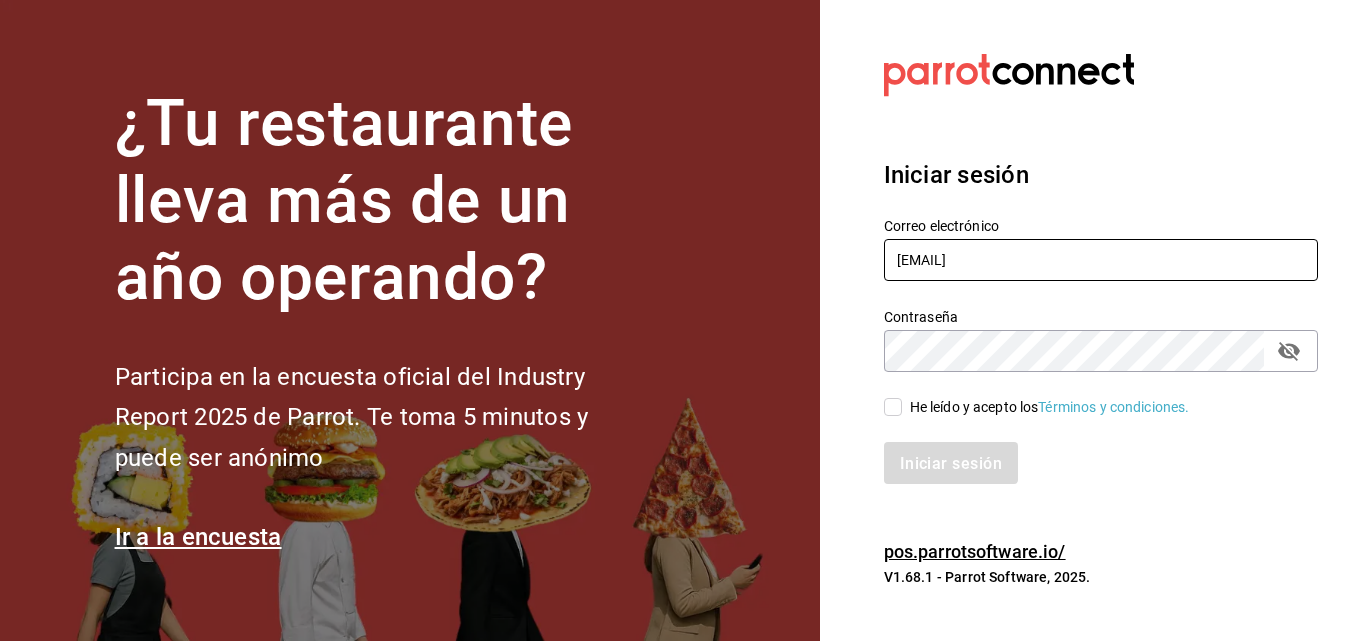 type on "aloruuiz0907@gmail.com" 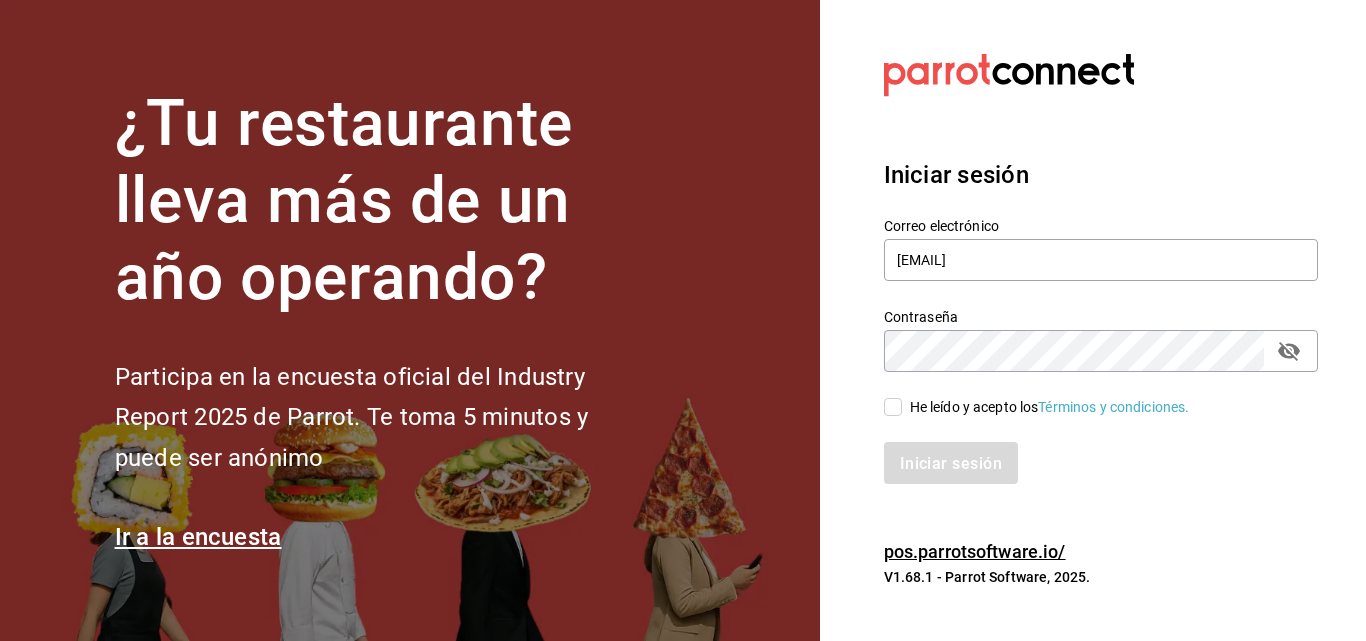 click 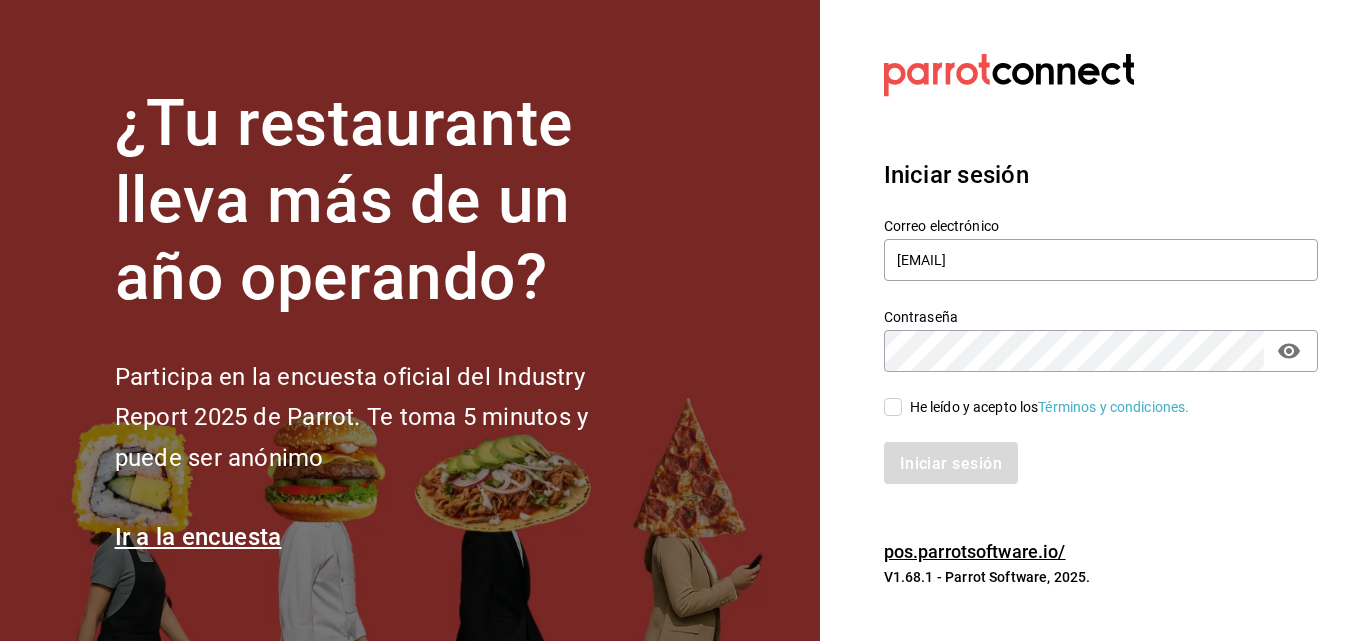 click 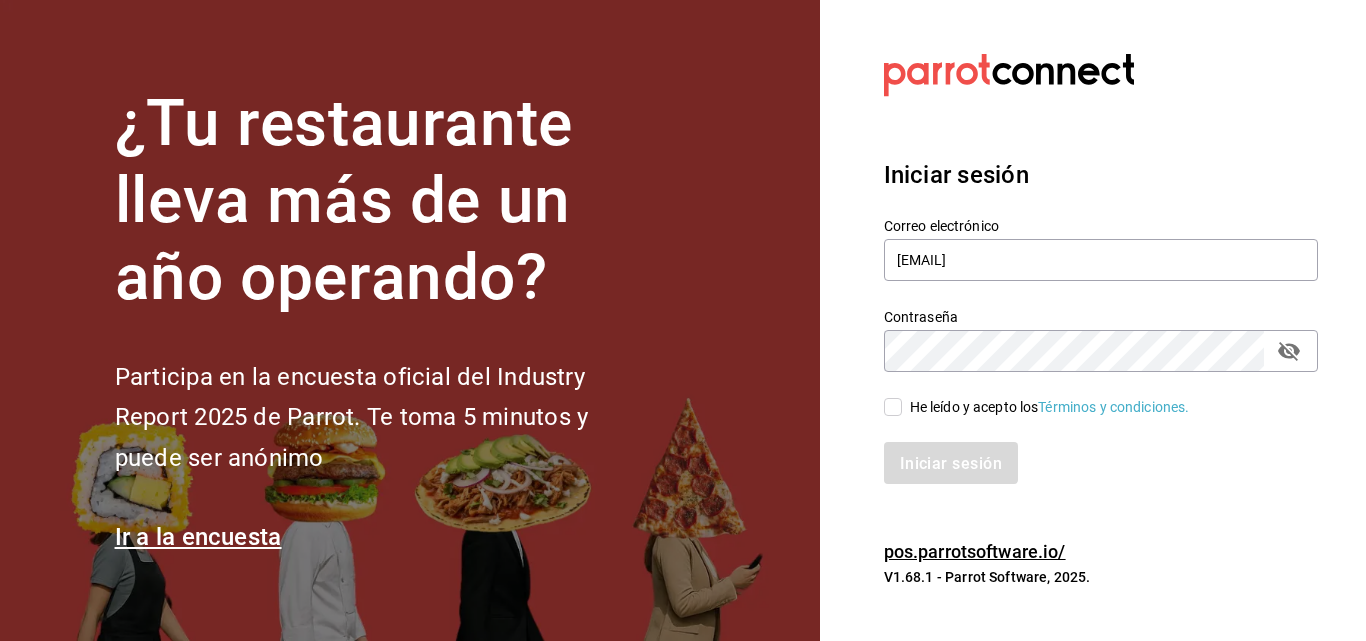 click on "He leído y acepto los  Términos y condiciones." at bounding box center (893, 407) 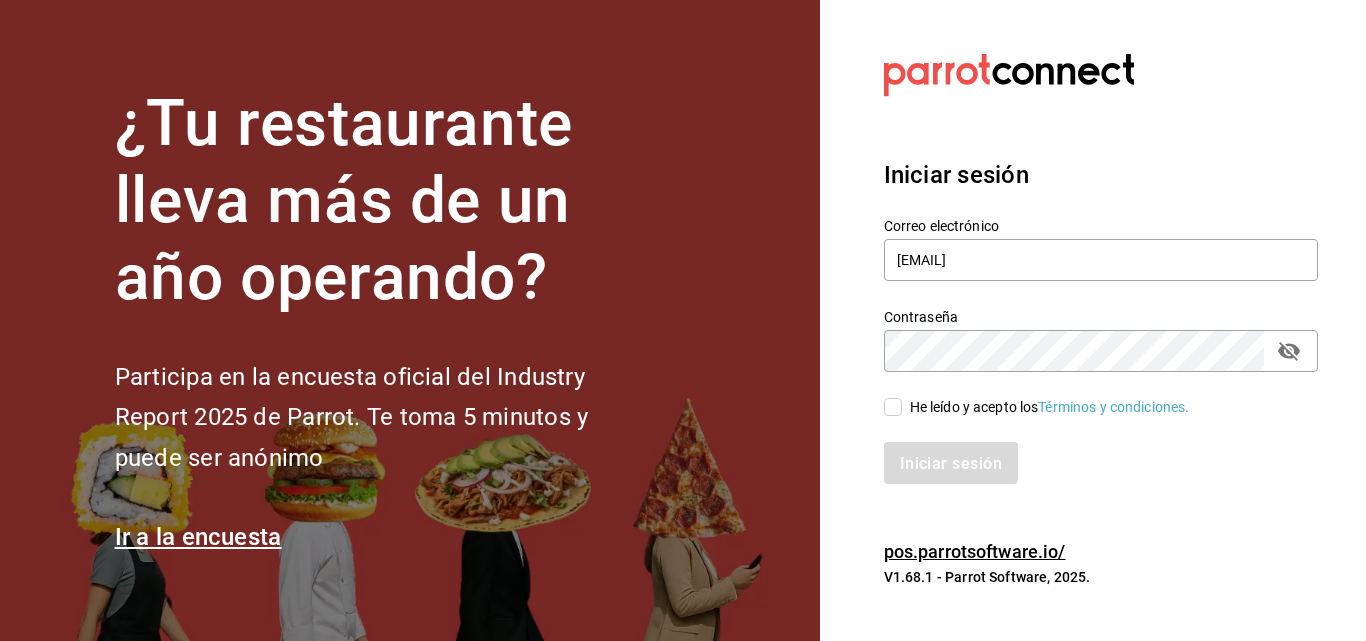 checkbox on "true" 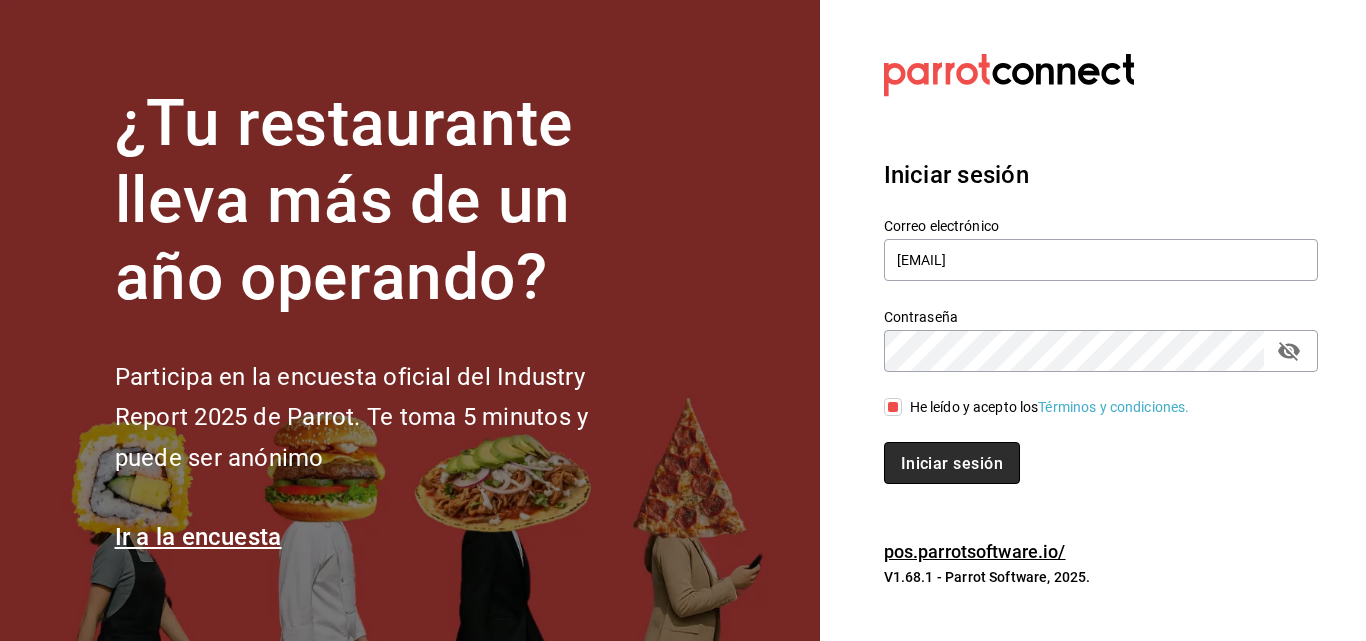 click on "Iniciar sesión" at bounding box center [952, 462] 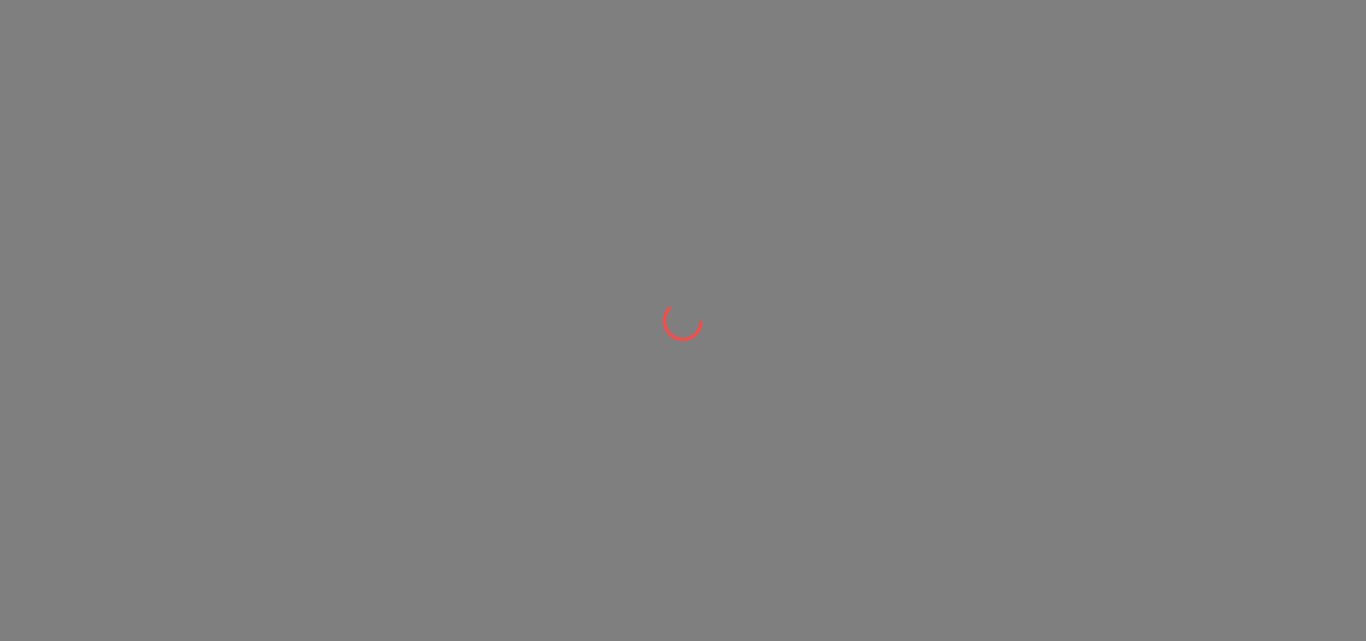scroll, scrollTop: 0, scrollLeft: 0, axis: both 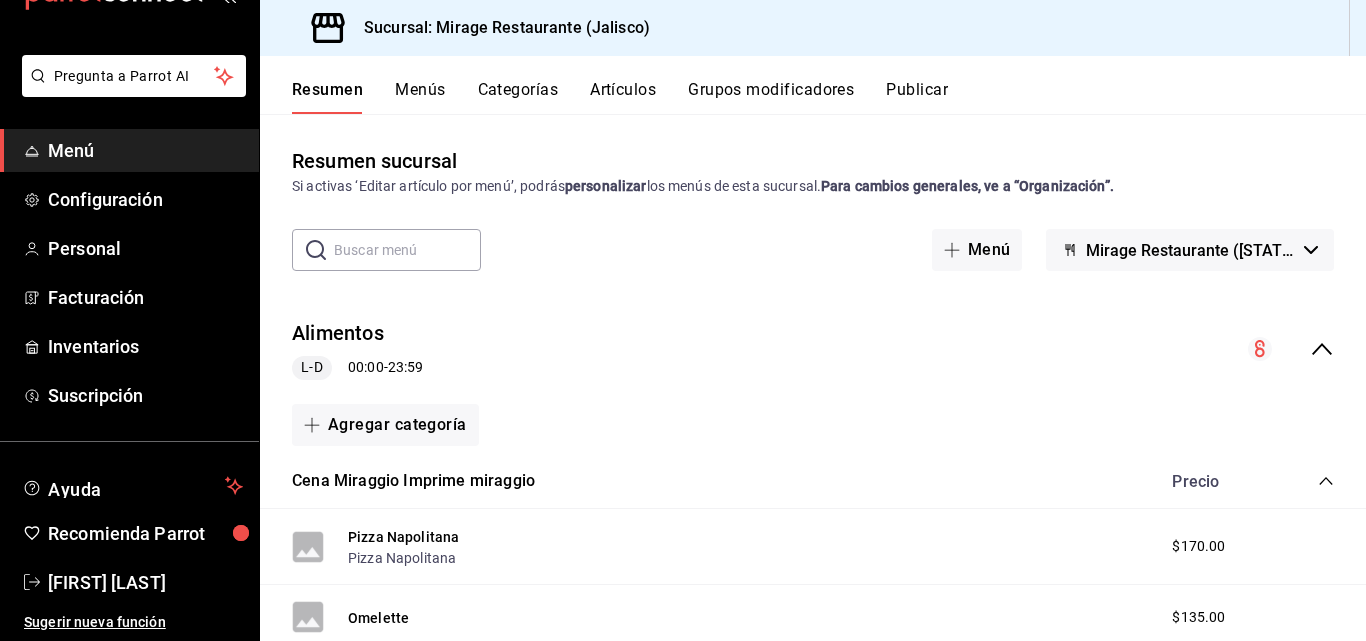 click on "Mirage Restaurante ([STATE])" at bounding box center [1191, 250] 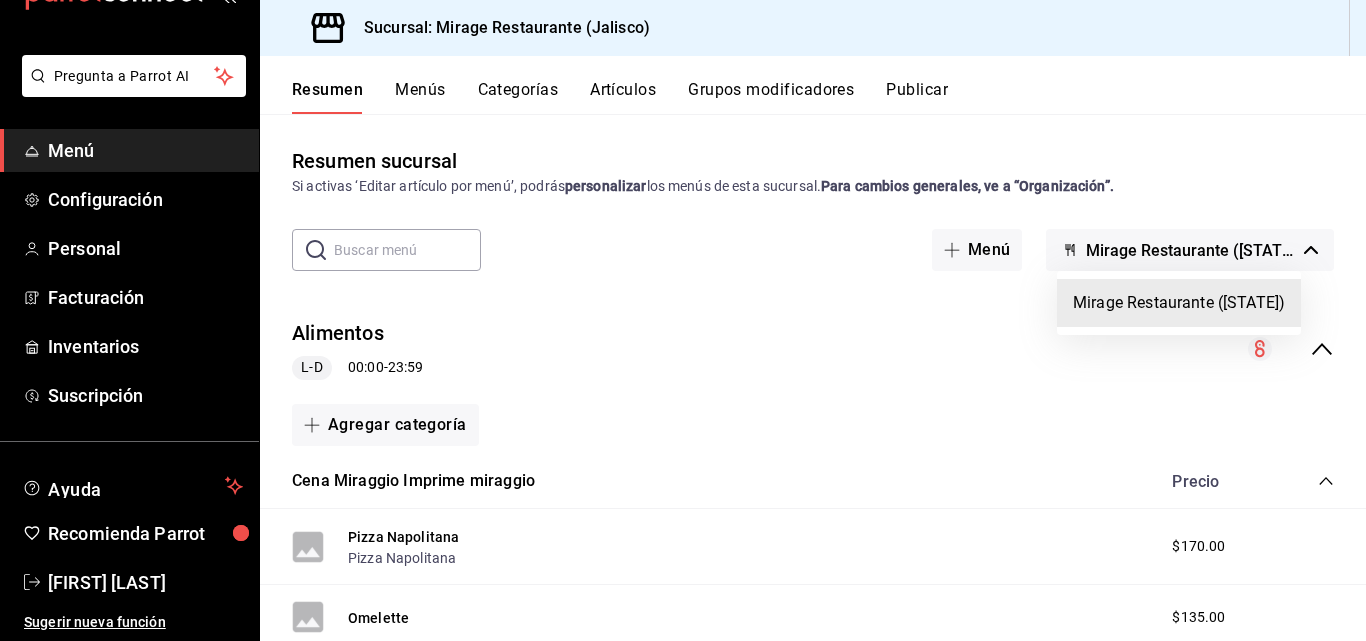 click at bounding box center (683, 320) 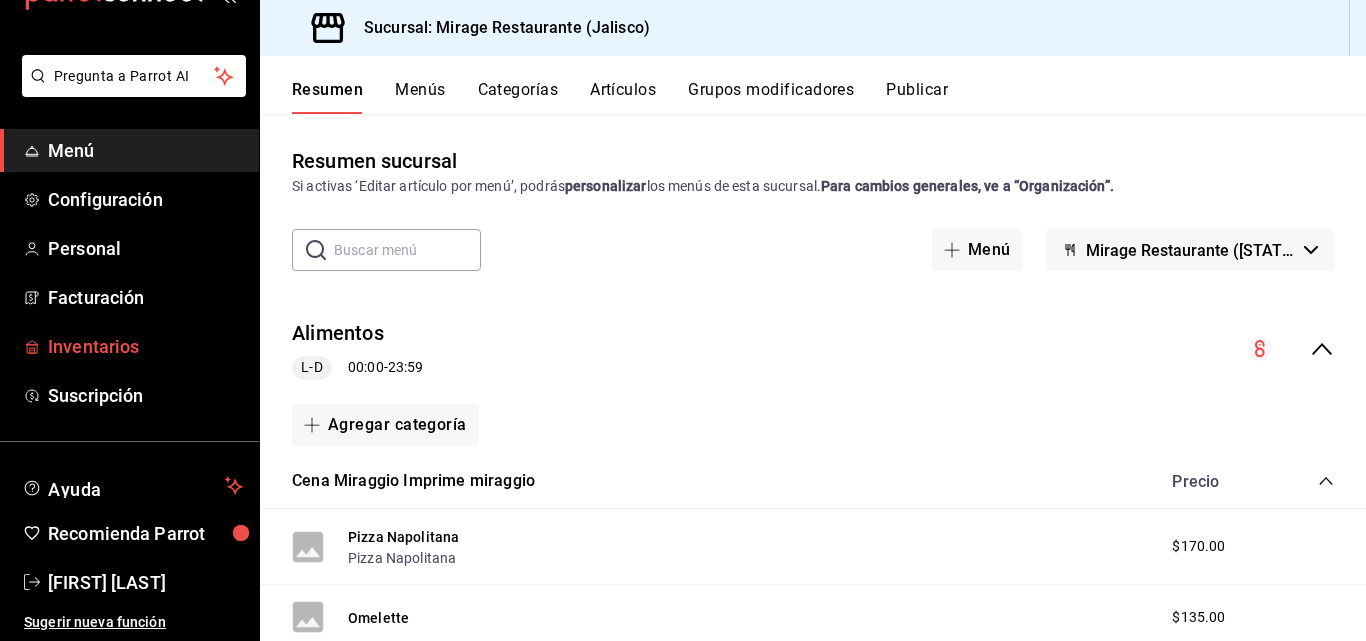click on "Inventarios" at bounding box center (145, 346) 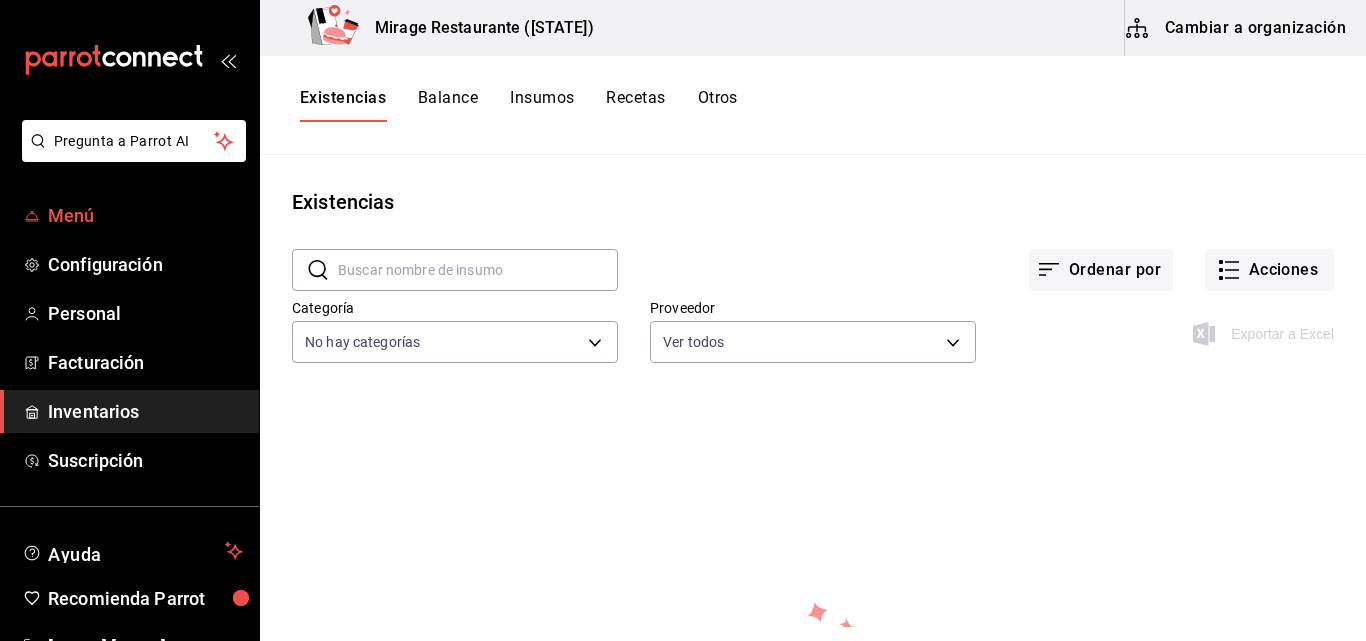 click on "Menú" at bounding box center (145, 215) 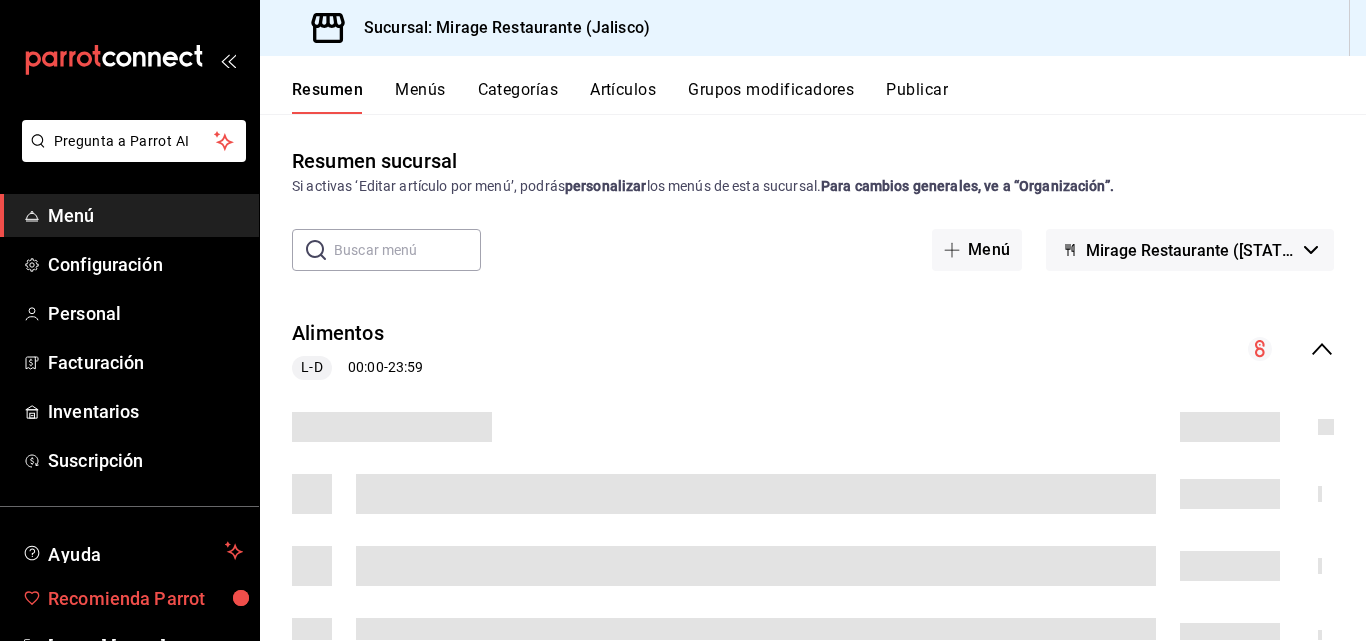 click on "Recomienda Parrot" at bounding box center (145, 598) 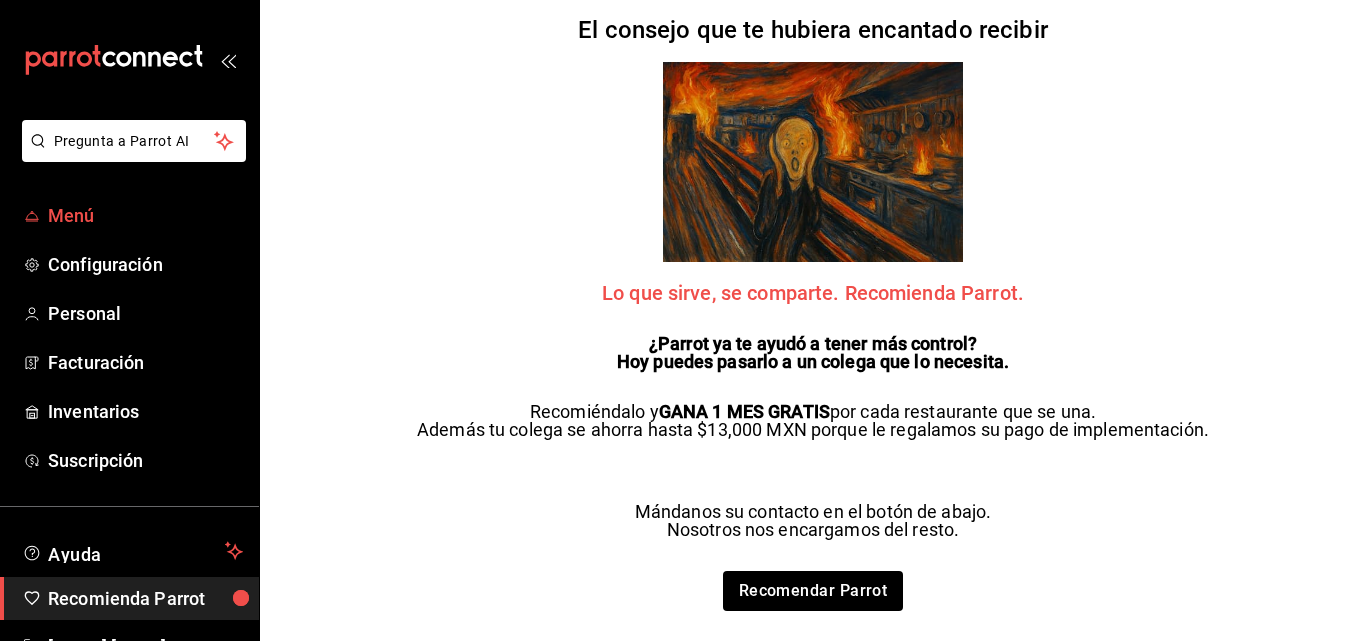 click on "Menú" at bounding box center (145, 215) 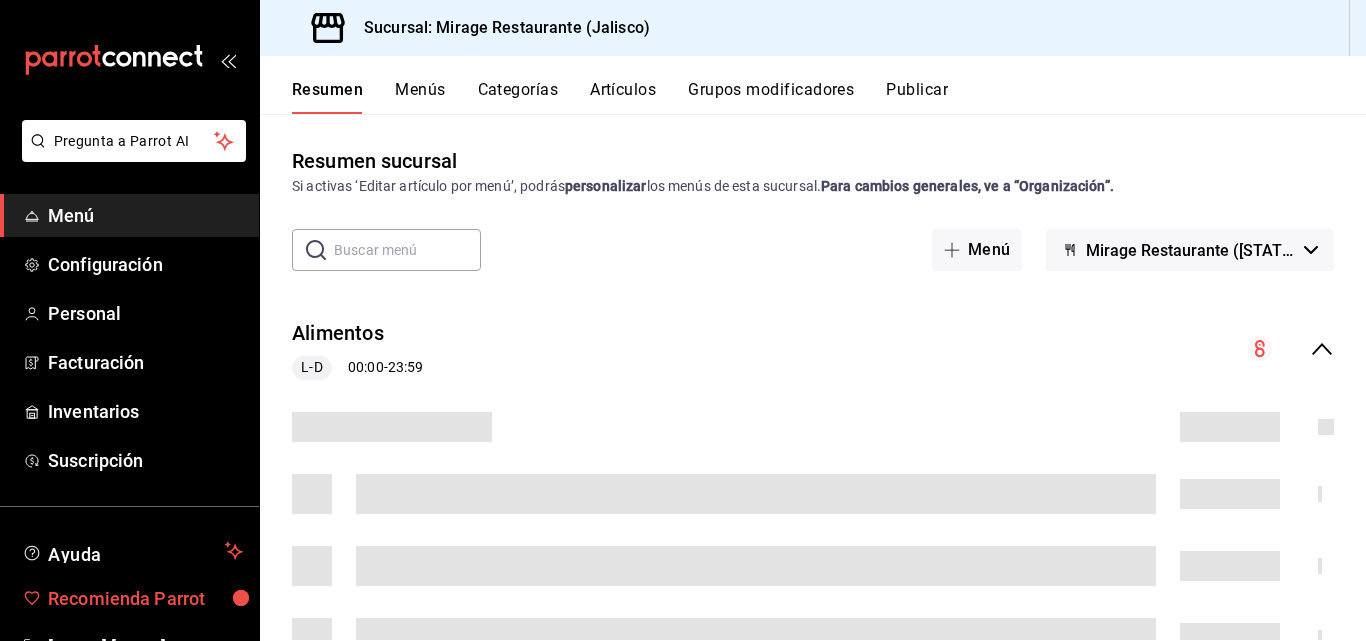 click on "Recomienda Parrot" at bounding box center (145, 598) 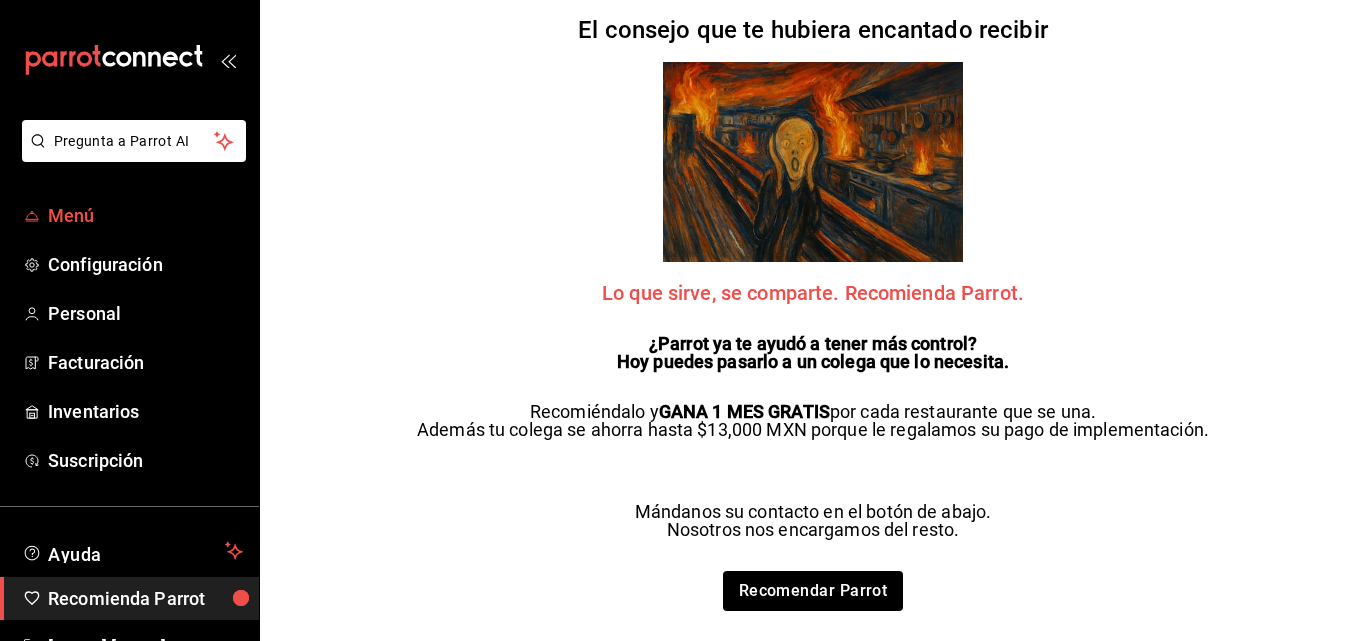 click on "Menú" at bounding box center [145, 215] 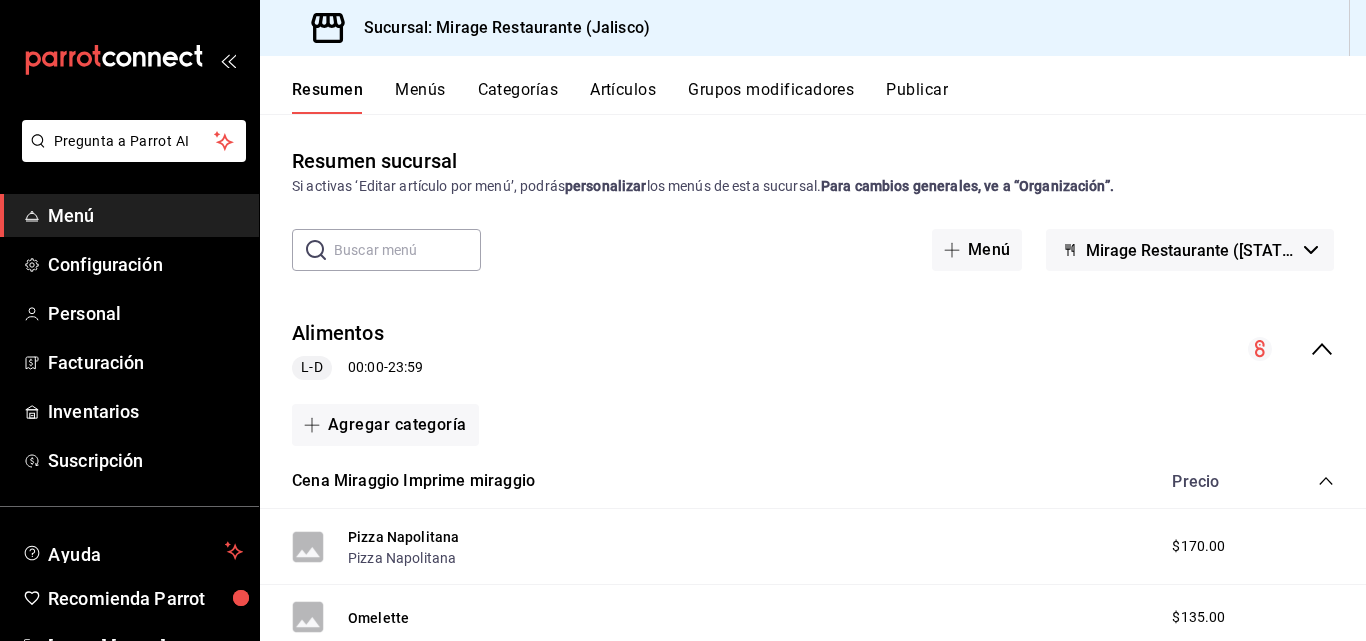 scroll, scrollTop: 0, scrollLeft: 0, axis: both 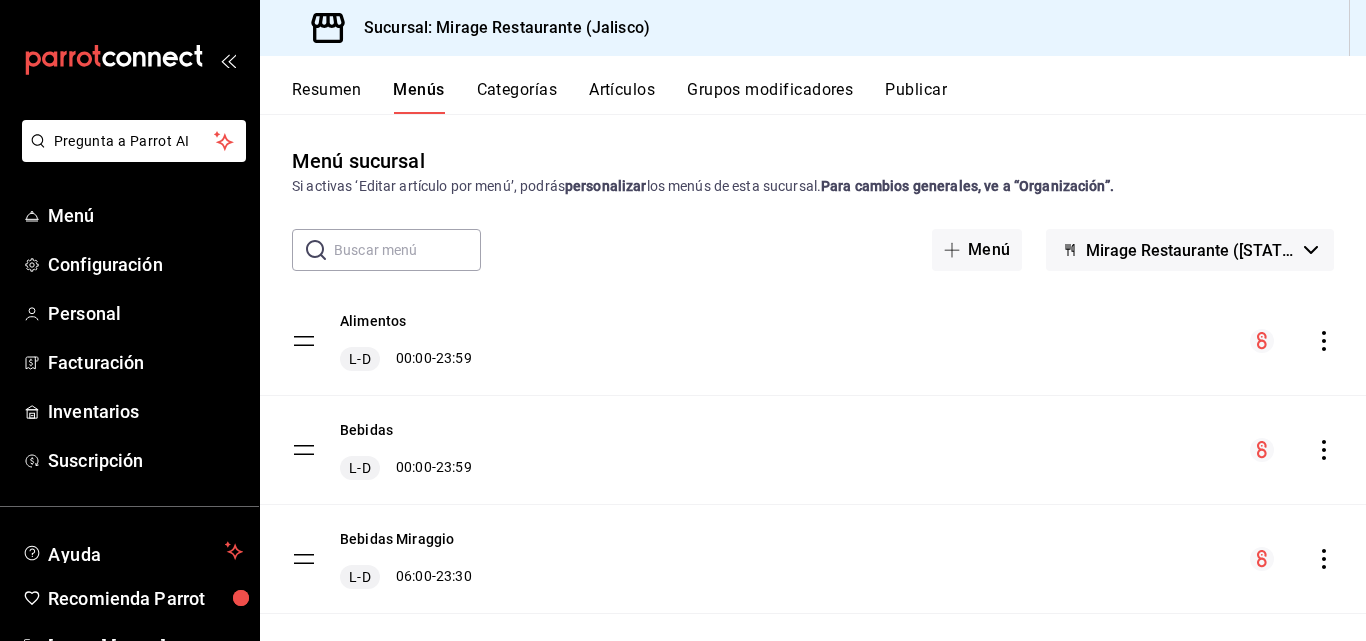 click on "Categorías" at bounding box center [517, 97] 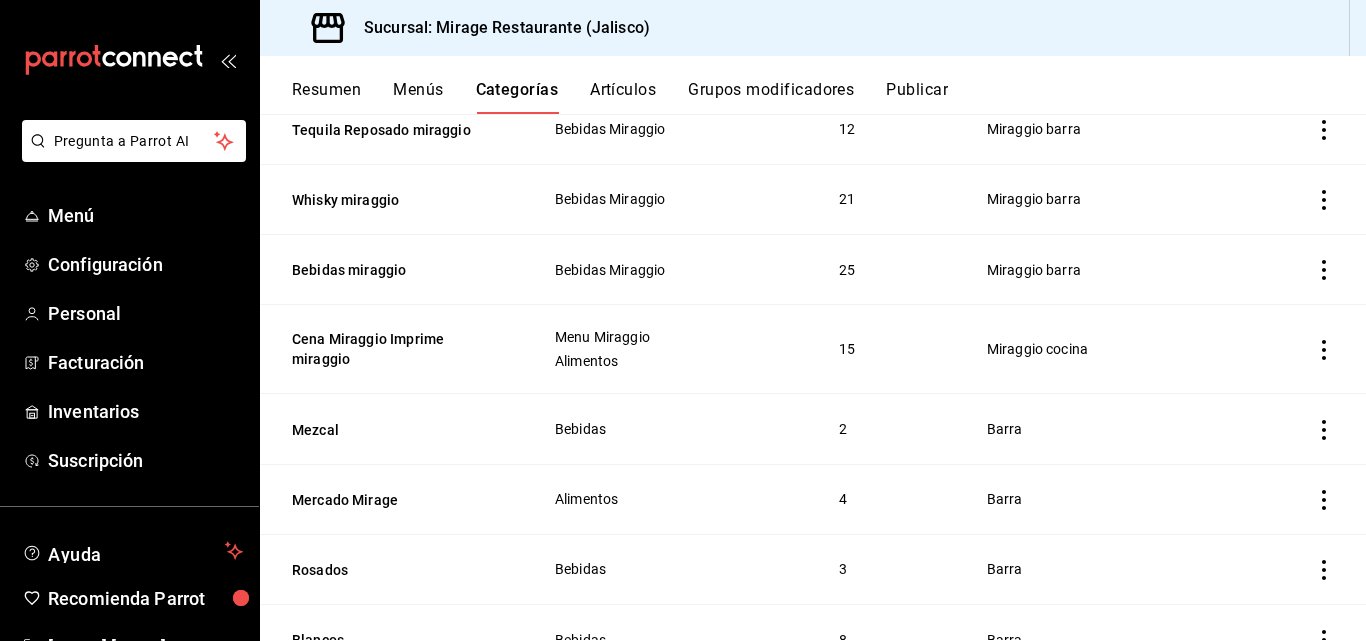 scroll, scrollTop: 0, scrollLeft: 0, axis: both 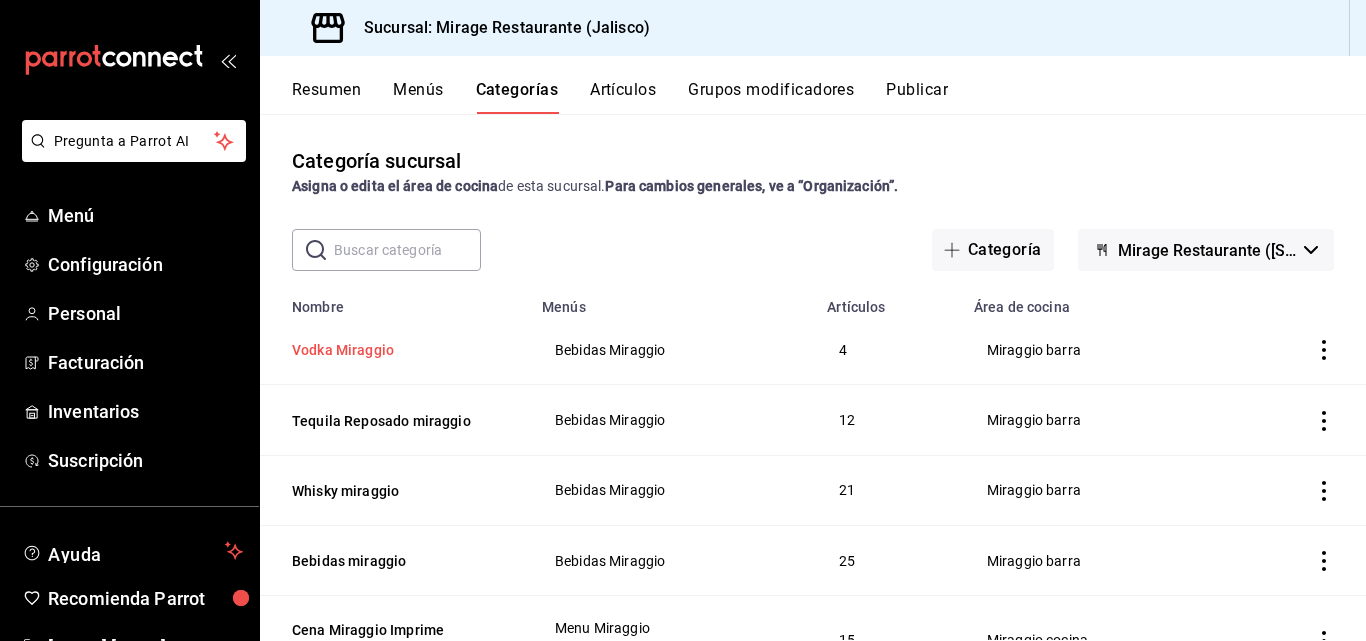 click on "Vodka Miraggio" at bounding box center (392, 350) 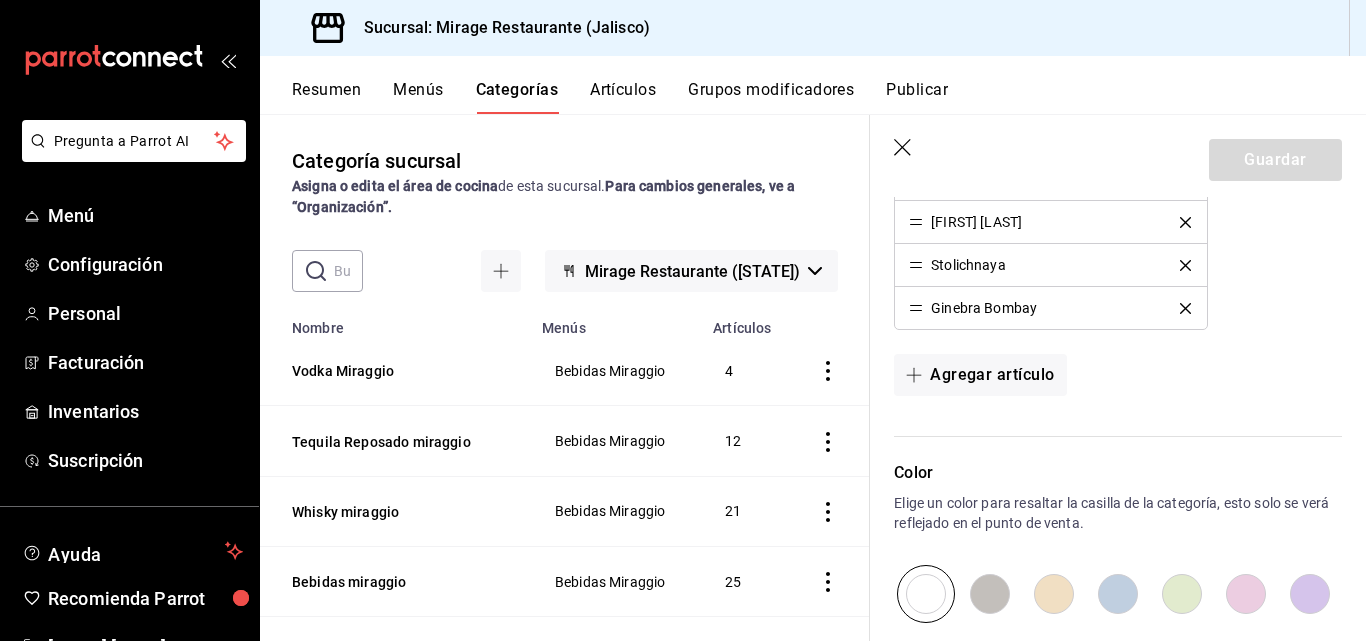 scroll, scrollTop: 400, scrollLeft: 0, axis: vertical 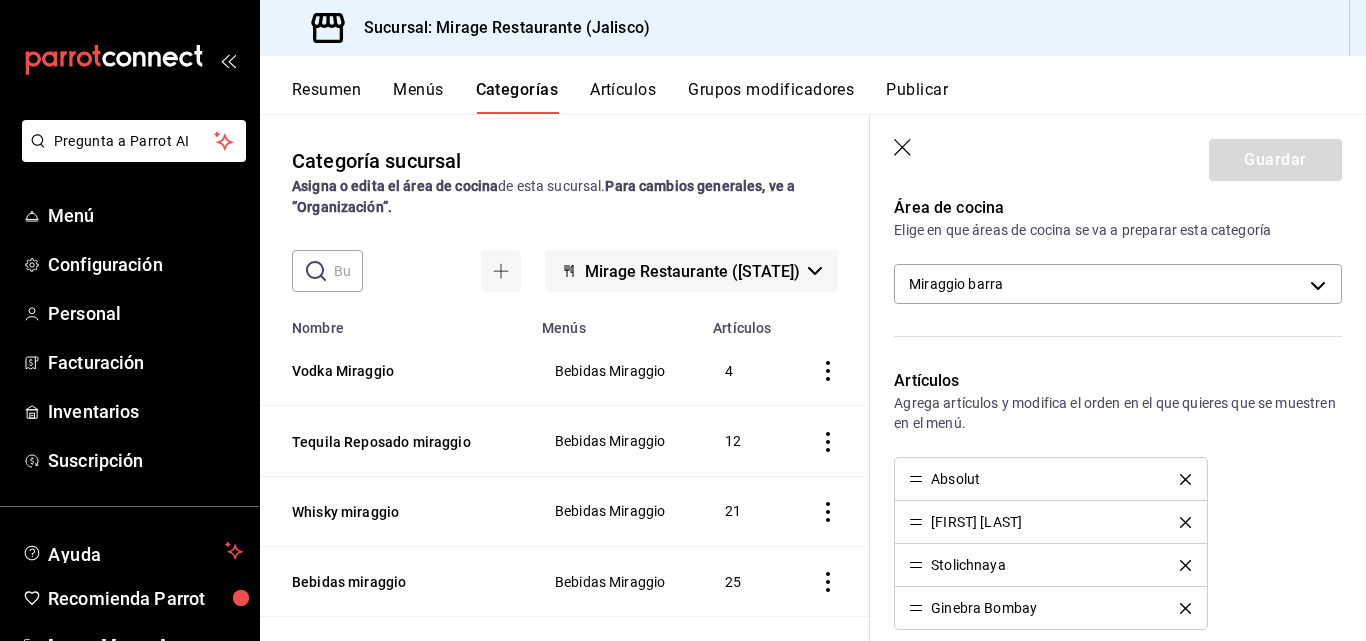 click 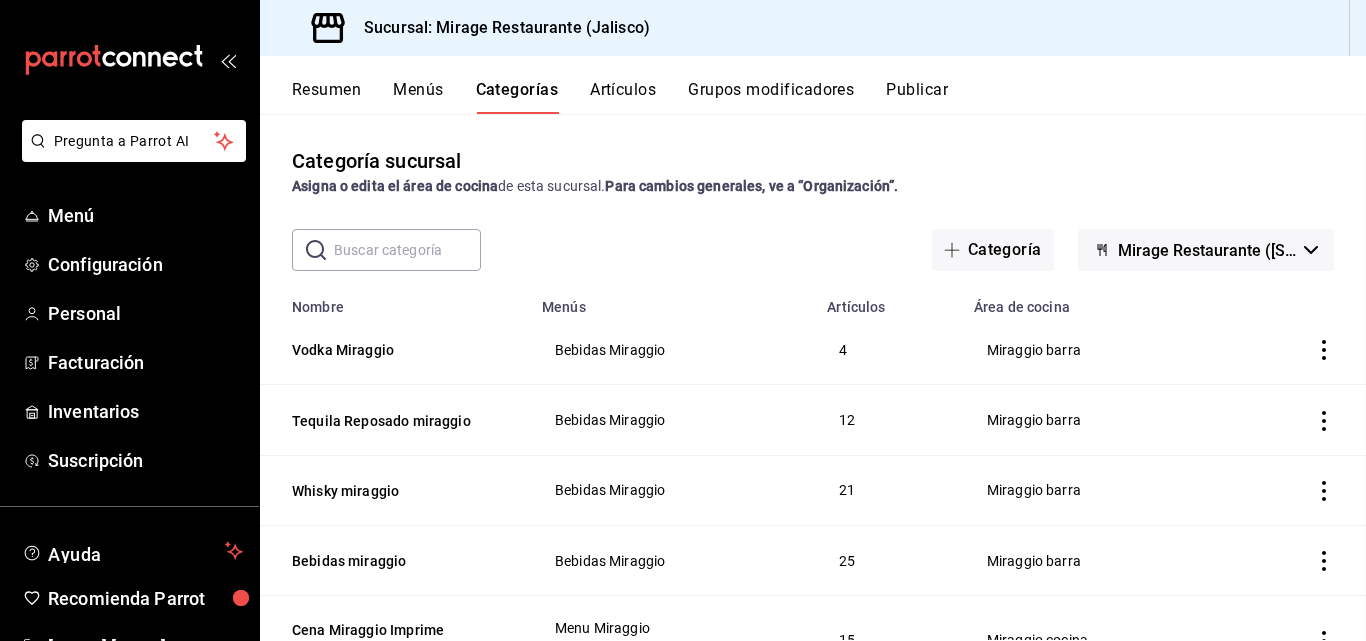 scroll, scrollTop: 0, scrollLeft: 0, axis: both 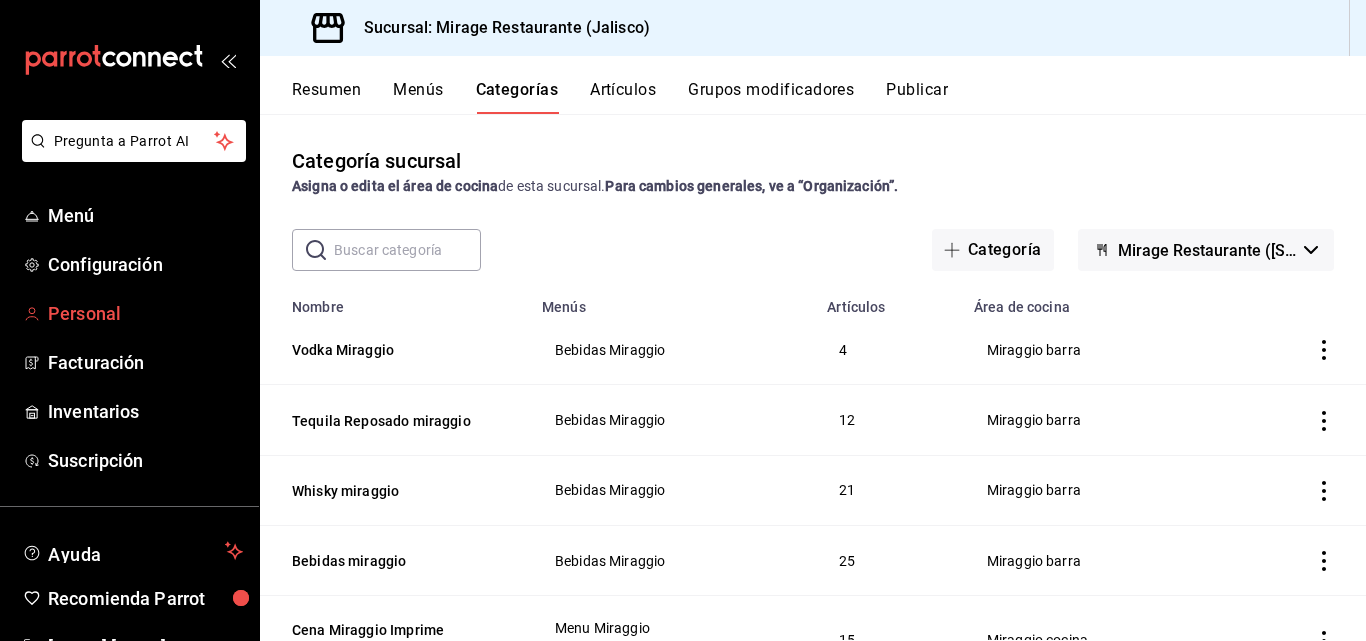 click on "Personal" at bounding box center (145, 313) 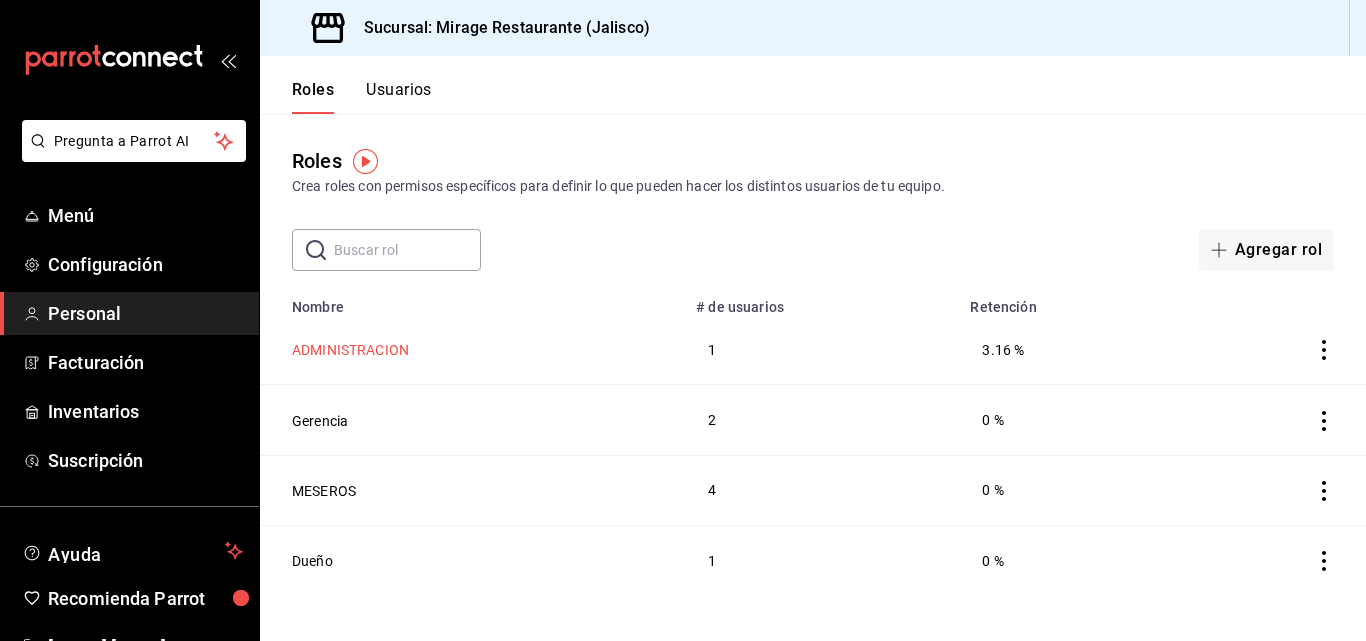 click on "ADMINISTRACION" at bounding box center (350, 350) 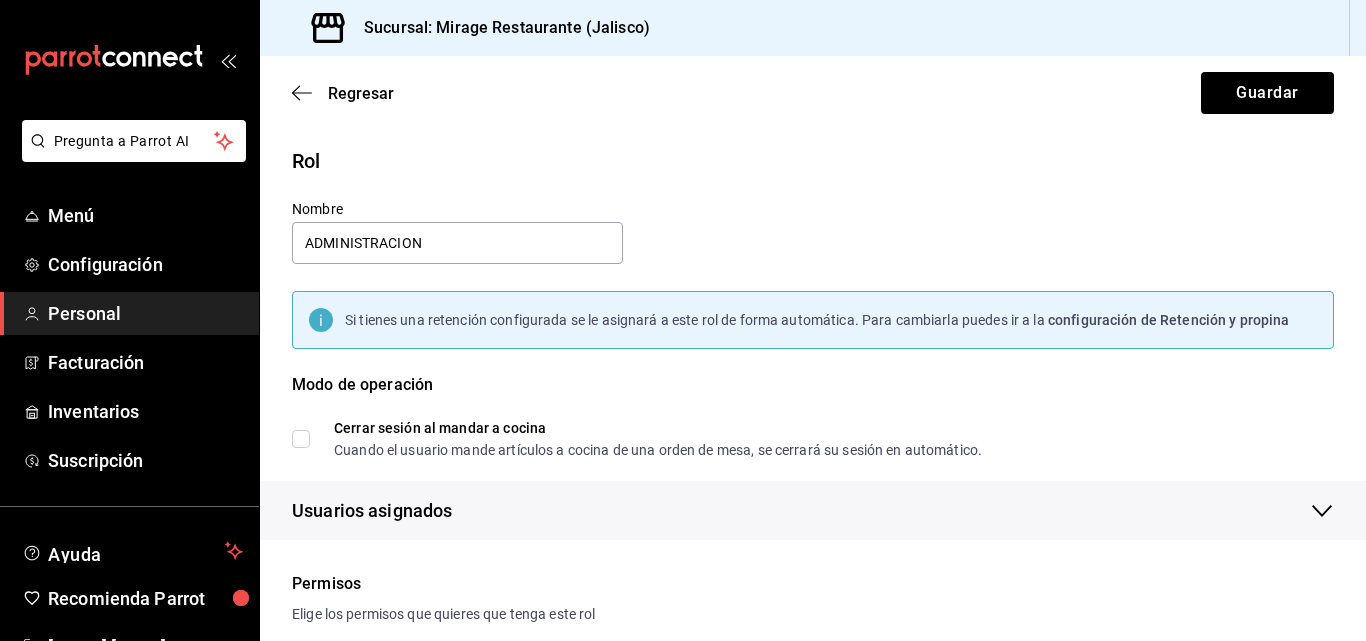 checkbox on "true" 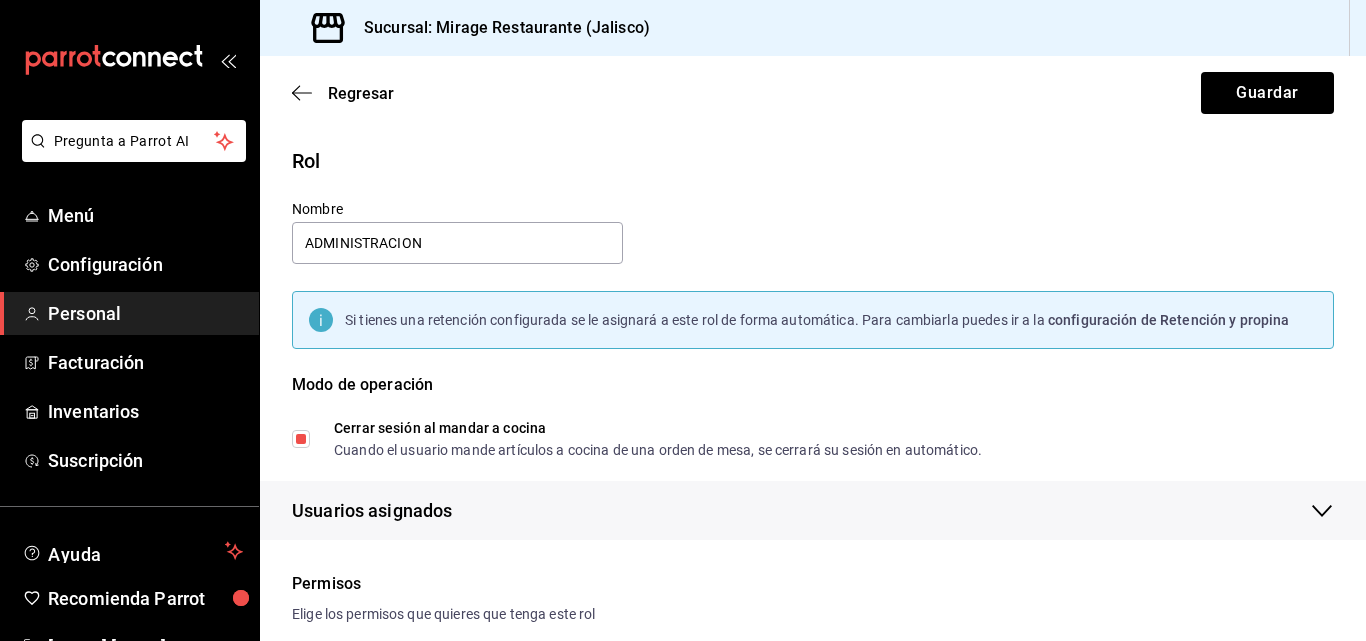 click on "Regresar Guardar" at bounding box center [813, 93] 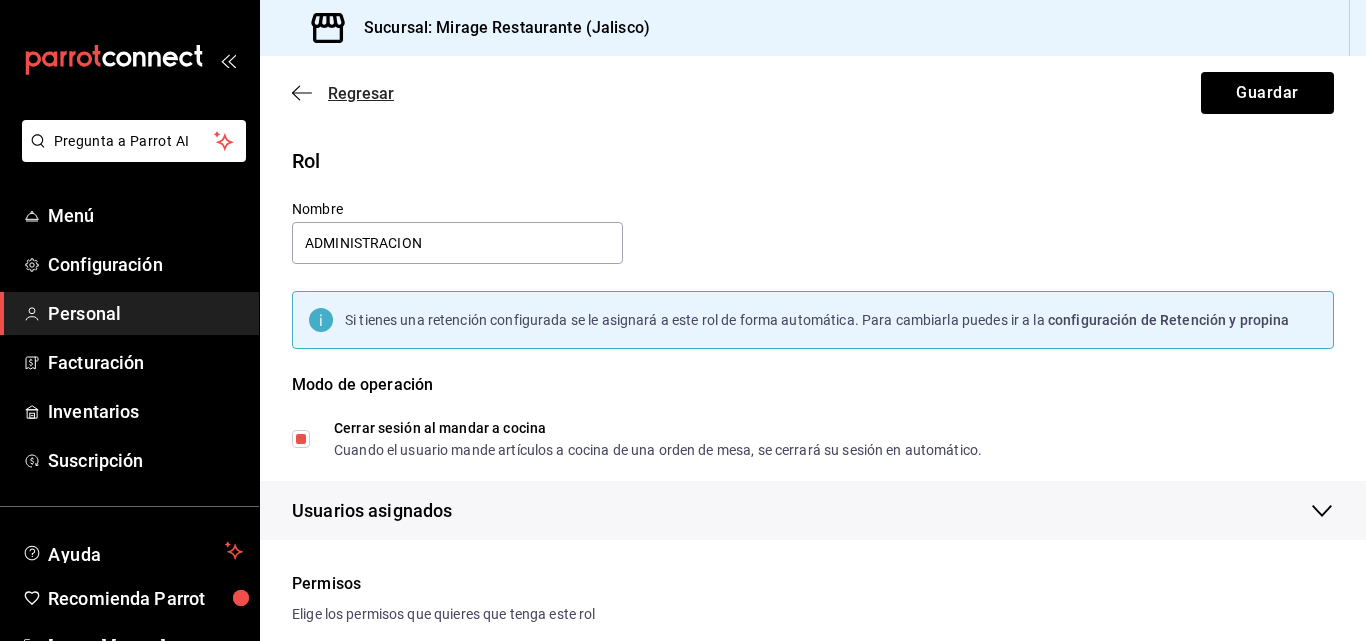 click 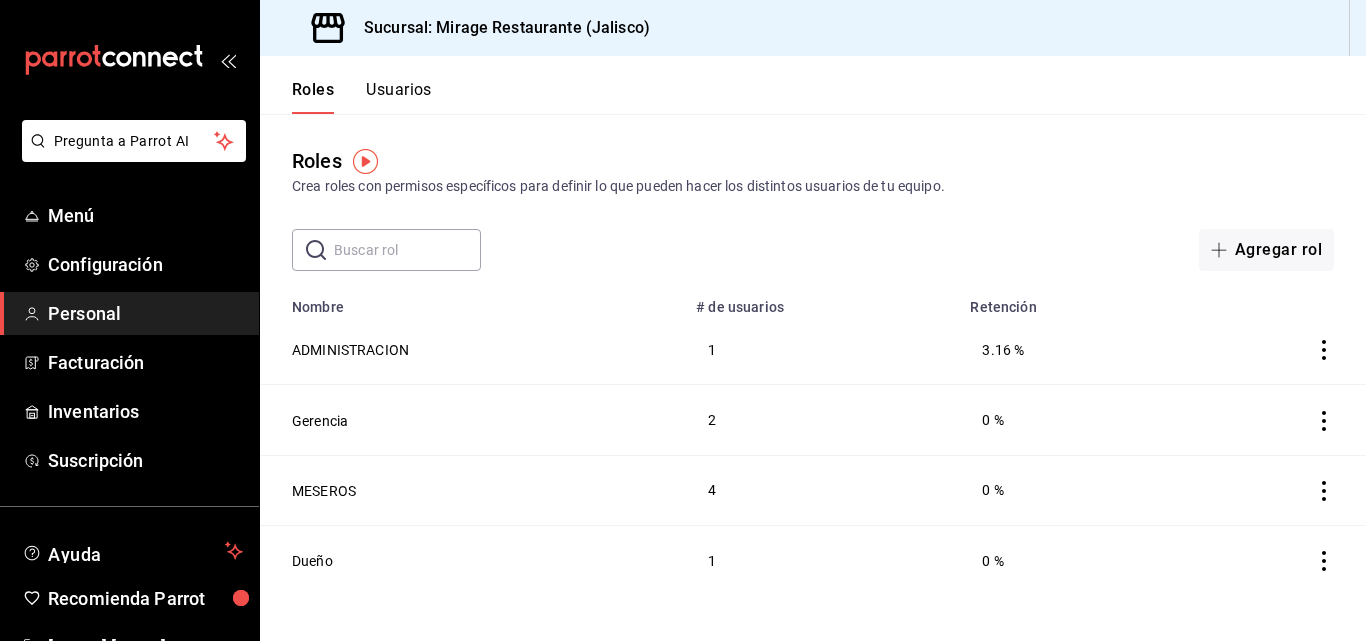 click at bounding box center [365, 161] 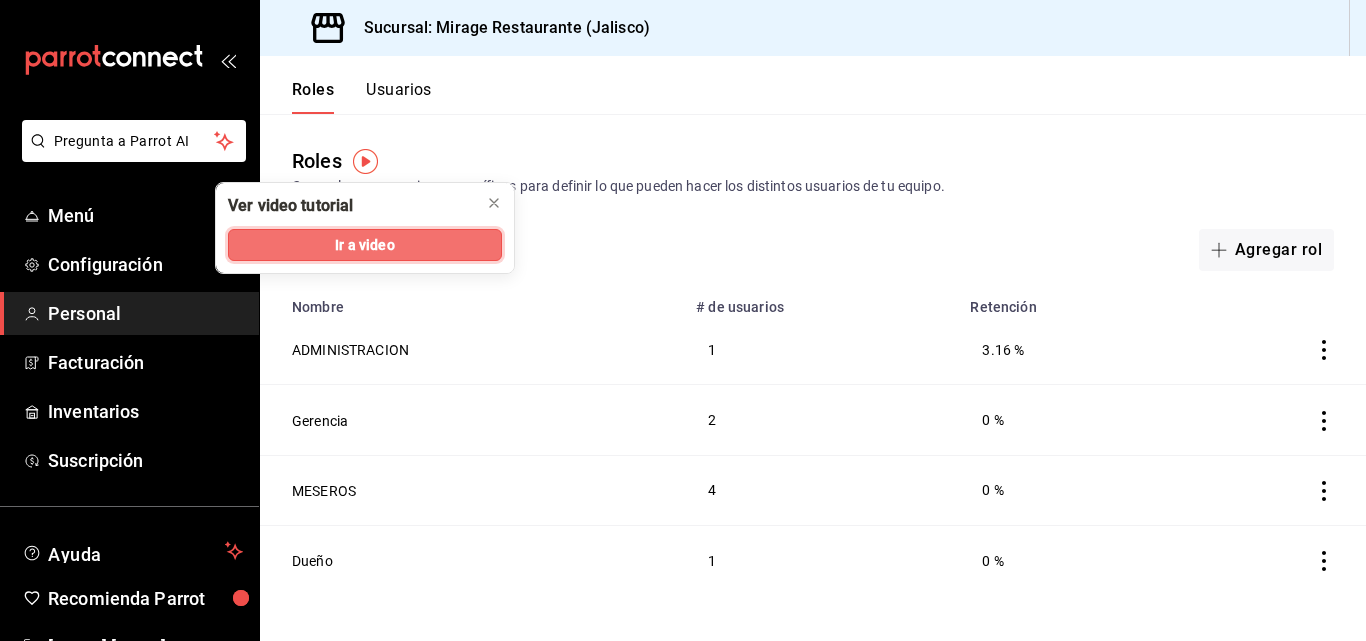 click on "Ir a video" at bounding box center [365, 245] 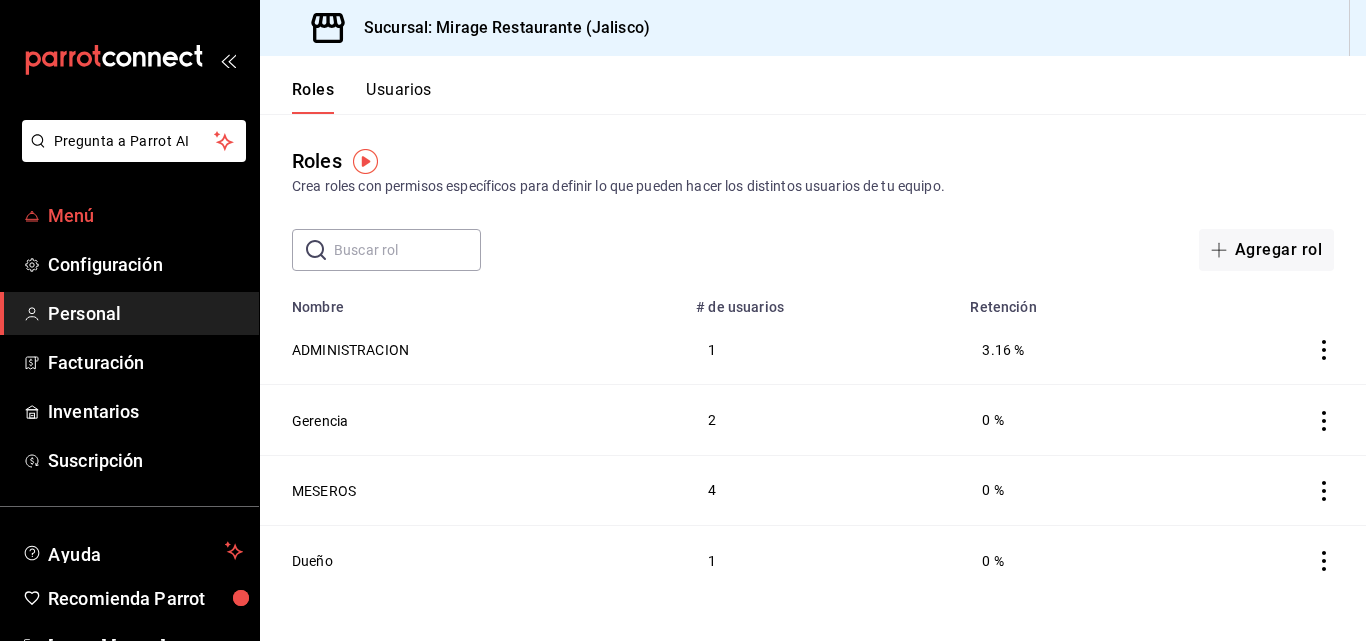 click on "Menú" at bounding box center (145, 215) 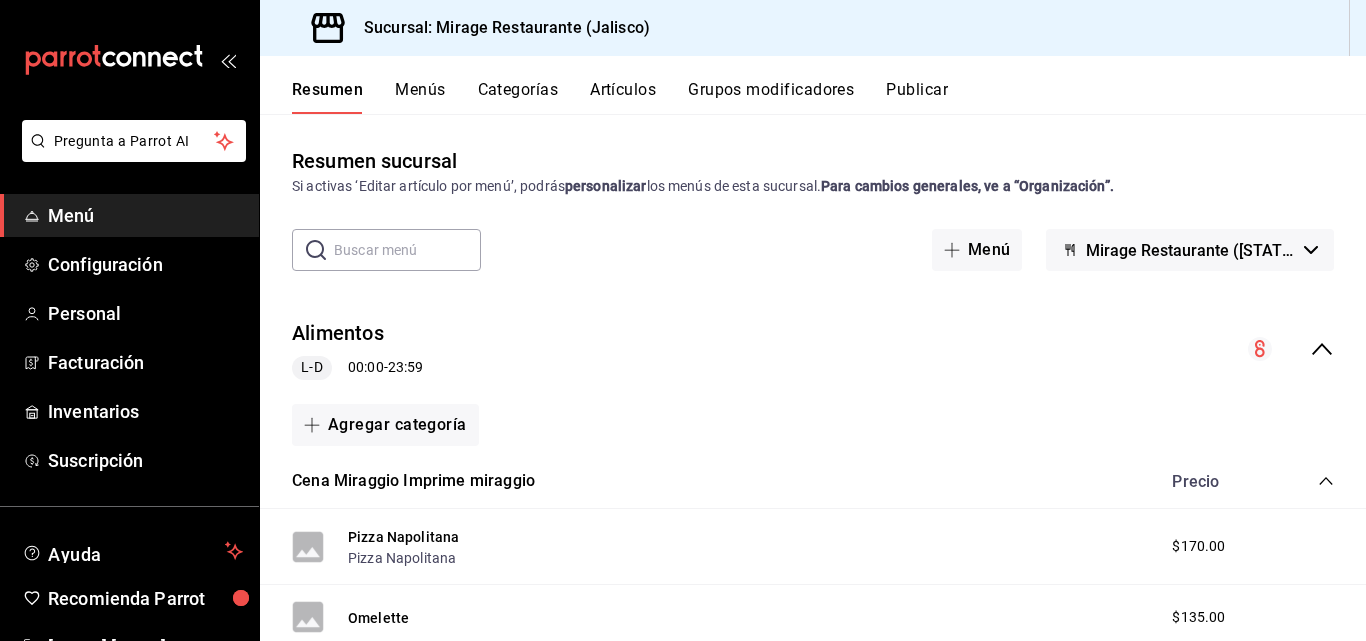 click on "Menú" at bounding box center [145, 215] 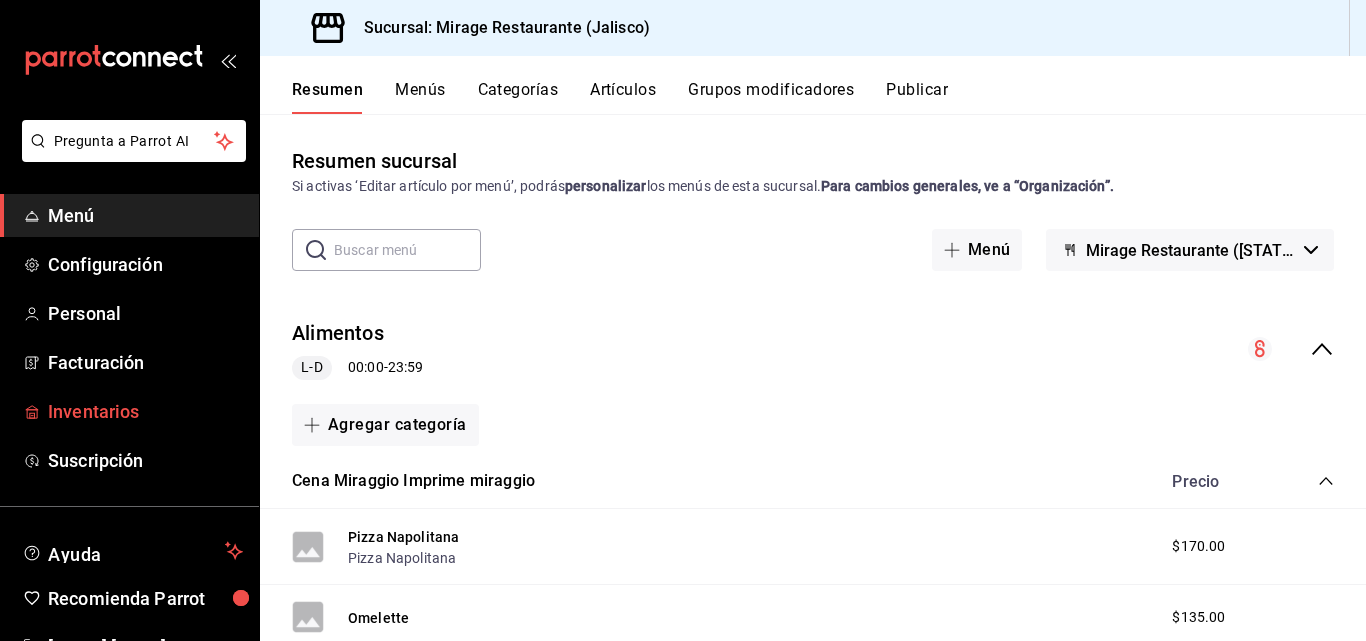 click on "Inventarios" at bounding box center [145, 411] 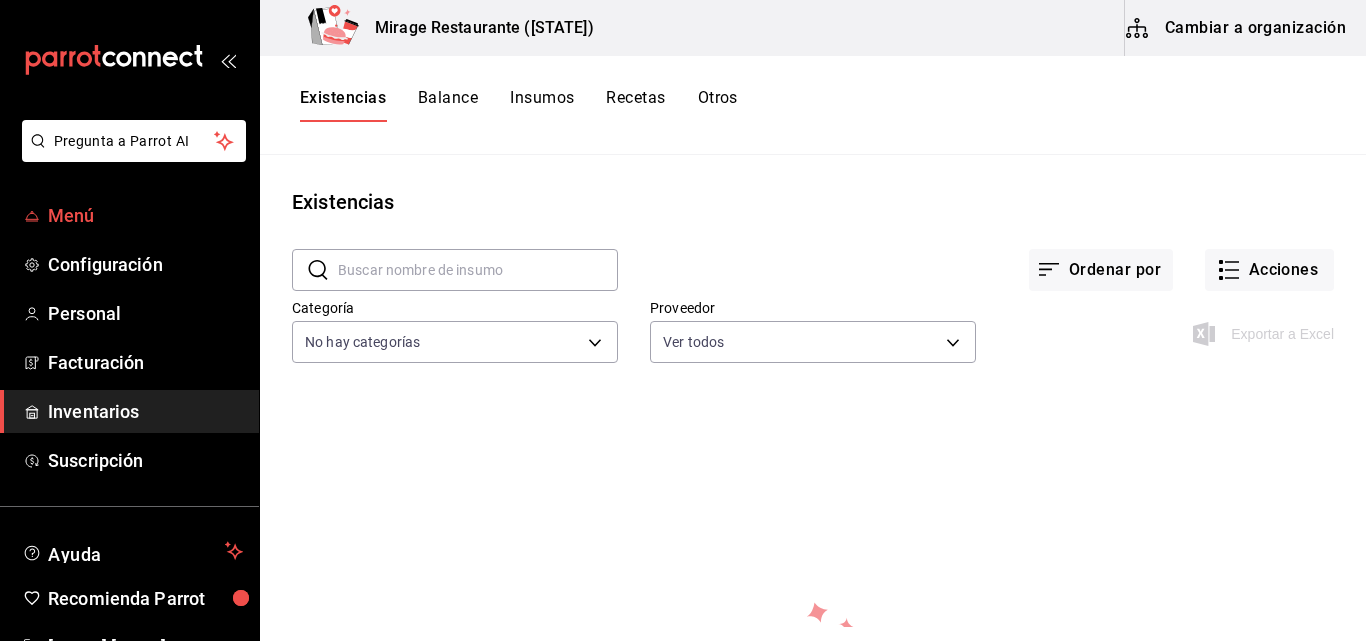 click on "Menú" at bounding box center (145, 215) 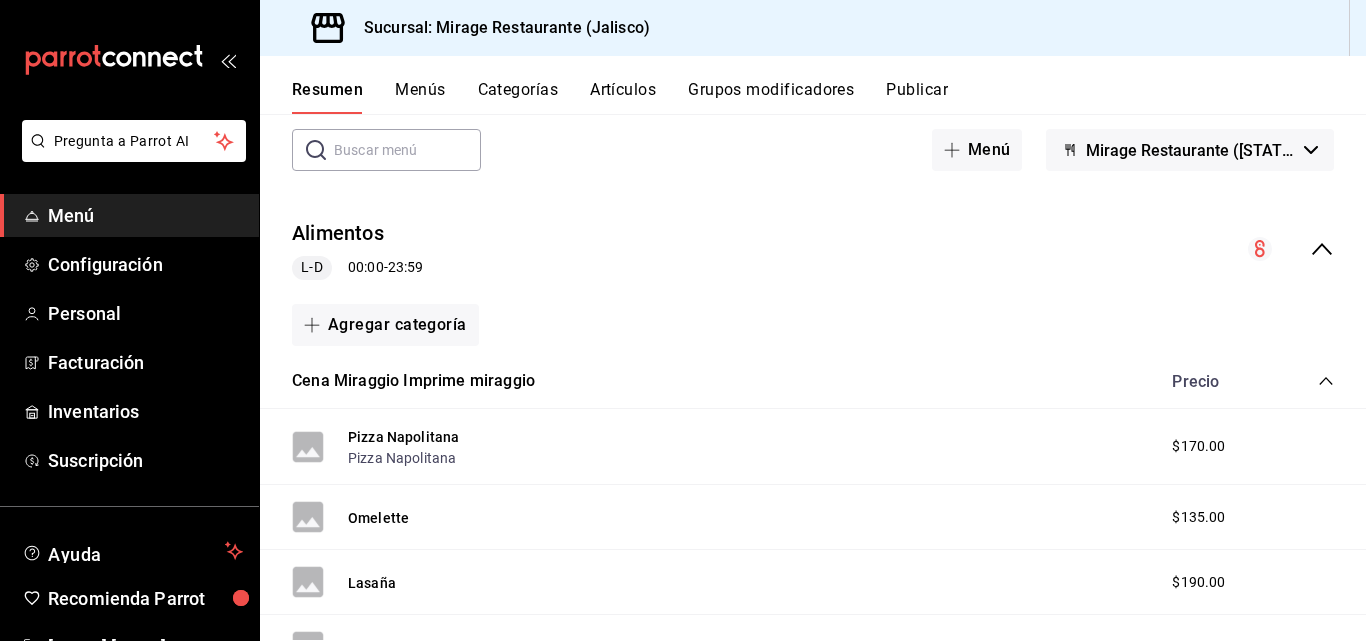 scroll, scrollTop: 0, scrollLeft: 0, axis: both 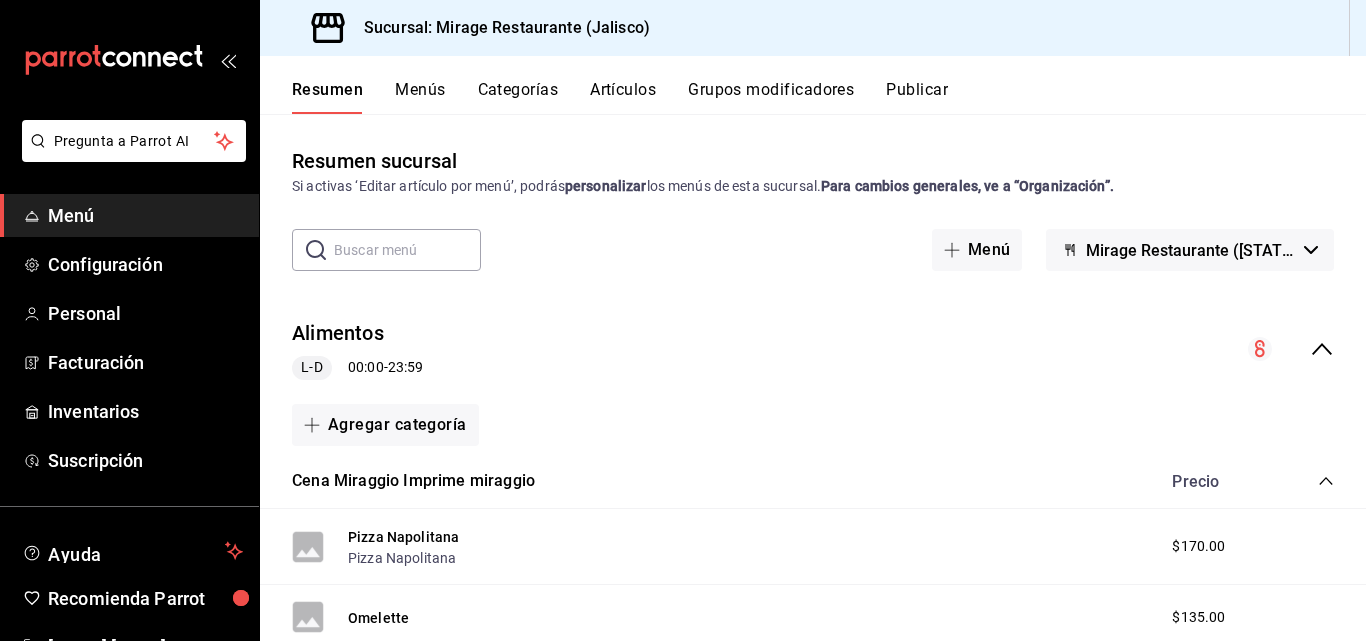 click on "Resumen Menús Categorías Artículos Grupos modificadores Publicar" at bounding box center [813, 85] 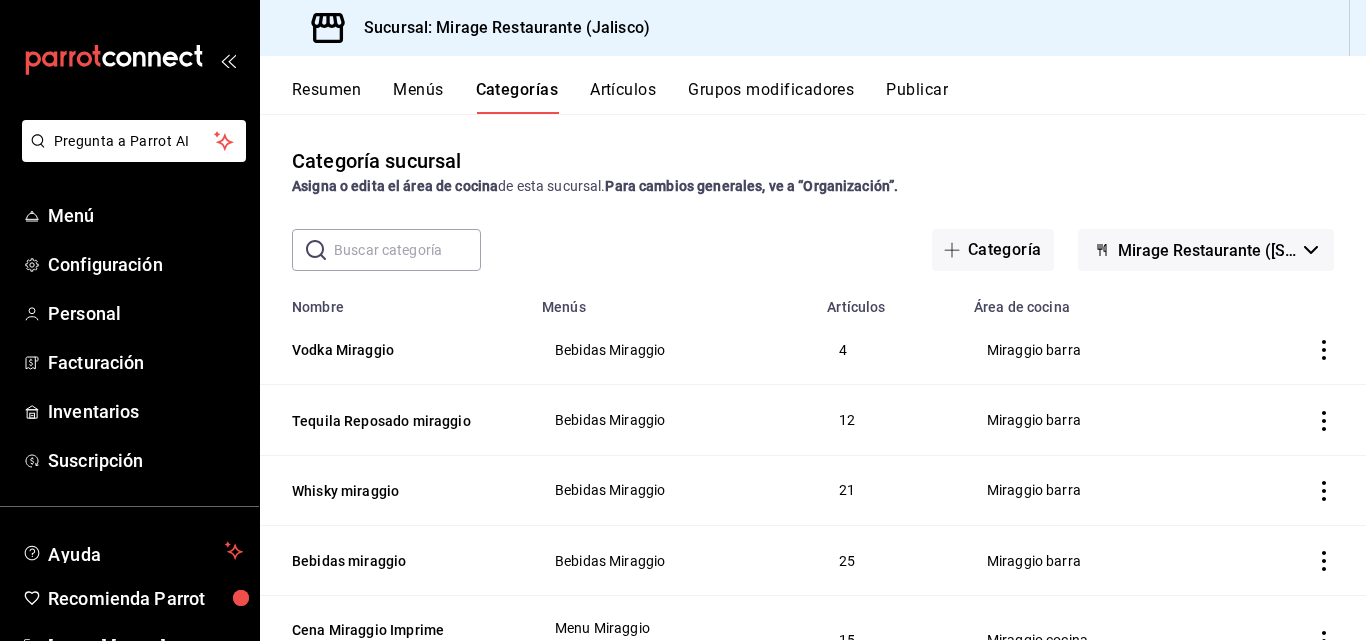 click on "Artículos" at bounding box center [623, 97] 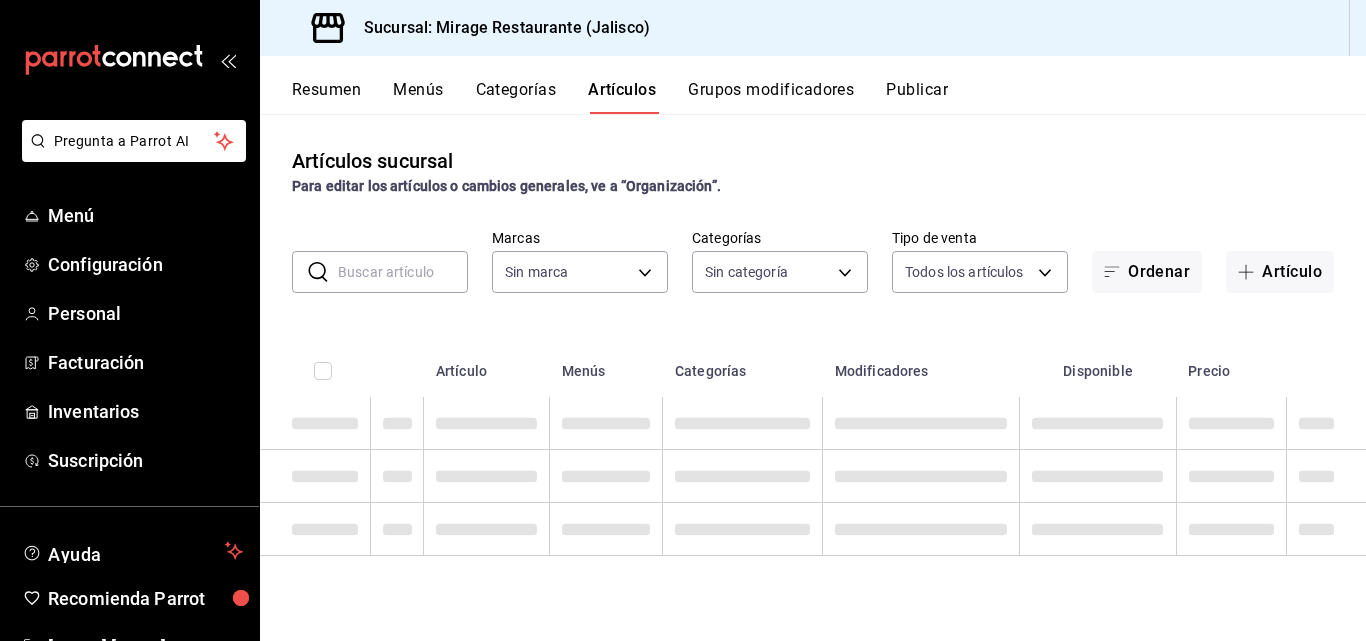 type on "fd44f9d9-2552-44ba-a783-b01c8222cad6" 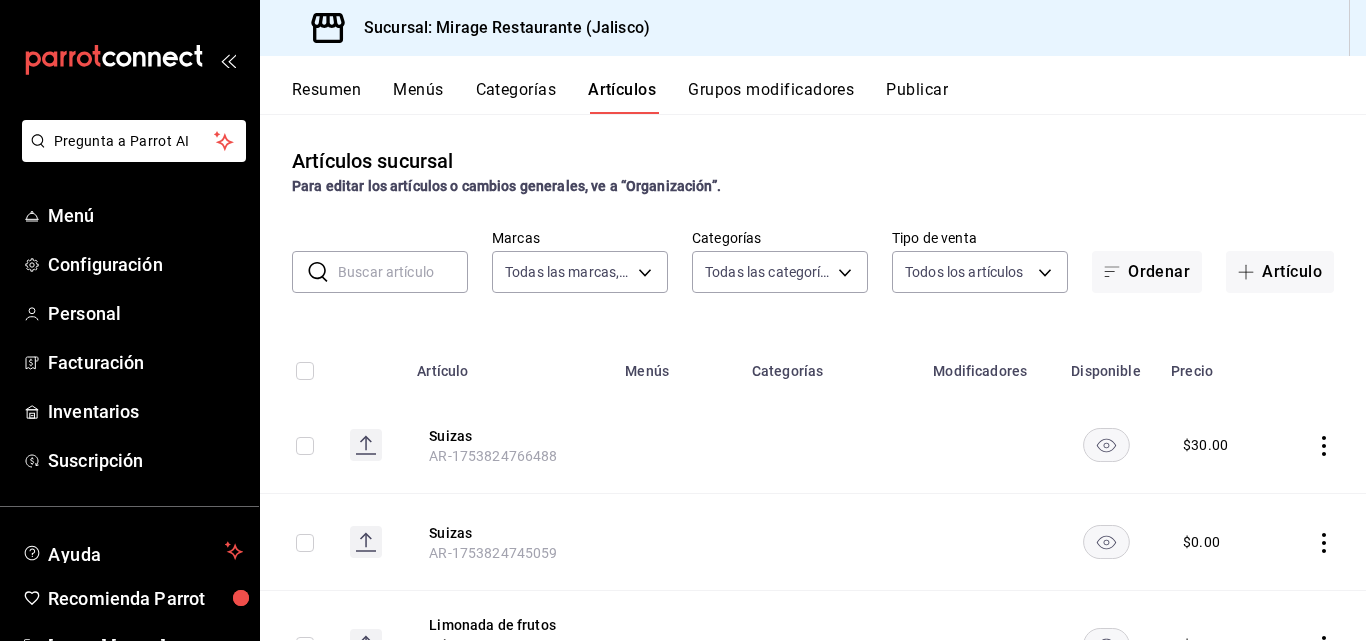 type on "8fe730b3-a102-41b4-a079-ae4e19bcfe74,8fb8e05d-cc76-46f3-9fc0-c0a2f88d4c1b,be3a0614-b299-4e48-92d5-141658c0815e,44951a02-2683-41a5-89fc-209b2192fa59,1f56fa7c-0cde-45dc-bf5e-76e6b2ba1d35,66edc567-f66c-4199-a5d5-91a7a5fc65c6,8178a3eb-db3a-4b47-8a44-a6a99105209e,dc9550b8-6b1b-48f8-a4f4-a197f76c971b,1ce9f858-f380-4350-8164-46b6b4b8c02e,e32e1602-29e3-4aad-ba81-0e96f6423258,0edc688f-e496-4f43-9c97-364bfe16d0a2,27abf17d-de62-4c18-93a9-7946d933f9df,3a44a857-a356-47d5-887b-6794d119922e,be3fe7f1-fb55-44b9-bba5-c4892e2cdf2c,afeb1004-6119-4019-a007-5b2ae7d7b0be,87f7e9a6-7c0e-4354-bd48-f071f525b202,1a2d15a1-741d-479d-b495-1e0771383303,5ead62ac-e118-409f-8031-a5a442aed183,e0257dc9-550c-4b8f-b7a1-2cc6b719cbd0,37c1d890-04d0-493e-9cde-ac4d3d69f0f7,67eb29a1-75d4-4959-bfe2-25e5d6b963c9,e450f383-3289-46ab-9c94-4b30875d8a0a,7de78775-42ba-4017-bc3f-7500504f22f1,1c37a7a8-a624-4eb0-ba98-b50ceec97126,e7b94b3f-5815-4cf5-812b-38214a18d0b1,d7369b33-9200-4142-b93d-f7c48f2c4d29,8508c8b6-635b-4070-9198-a2a04589aa20,8ee153a3-cfcf-4622-9eb..." 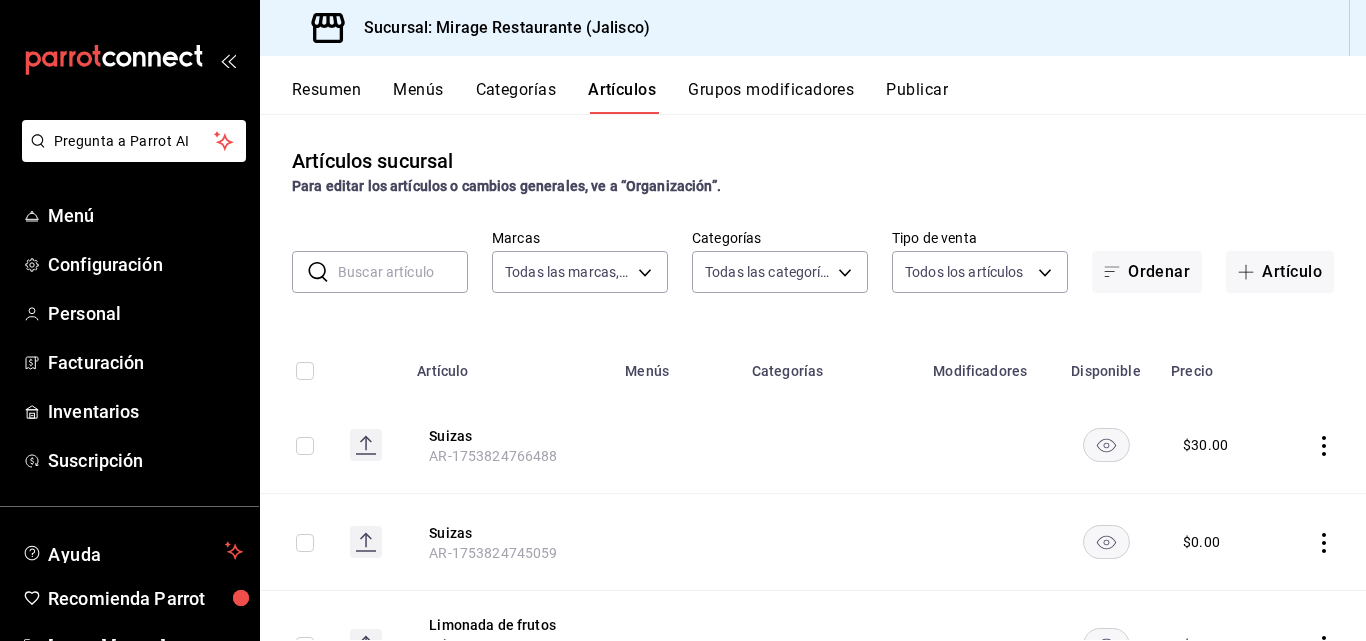 click on "Grupos modificadores" at bounding box center [771, 97] 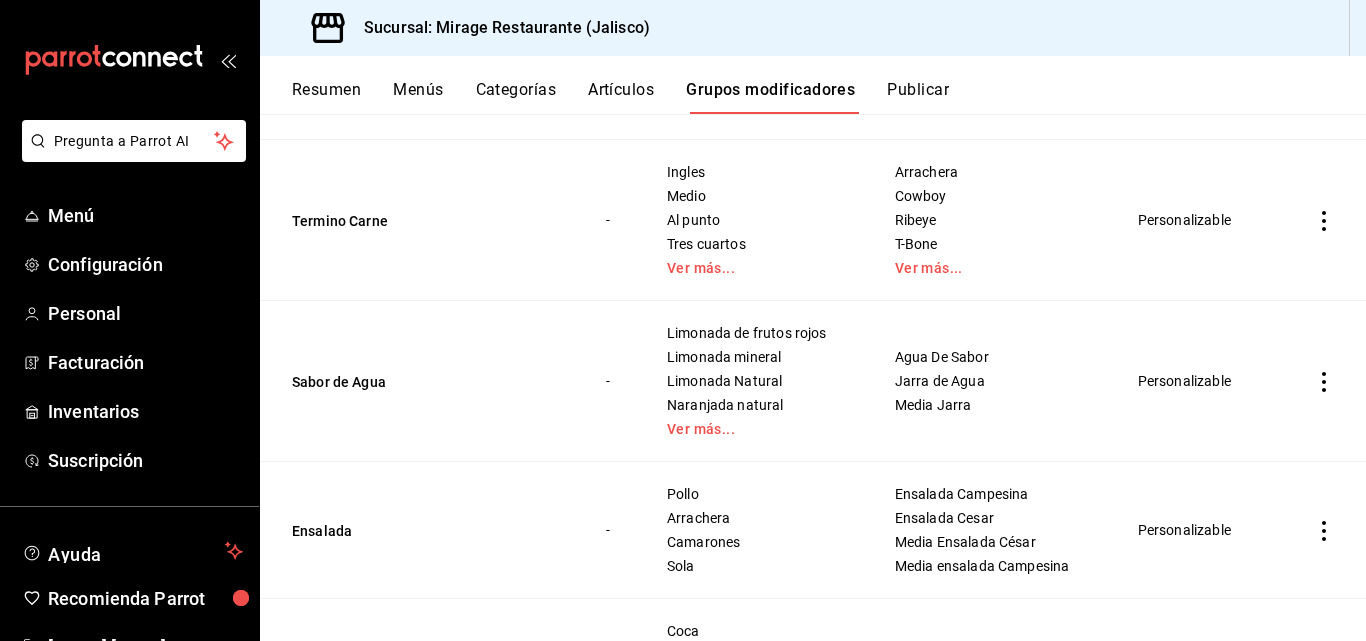 scroll, scrollTop: 2968, scrollLeft: 0, axis: vertical 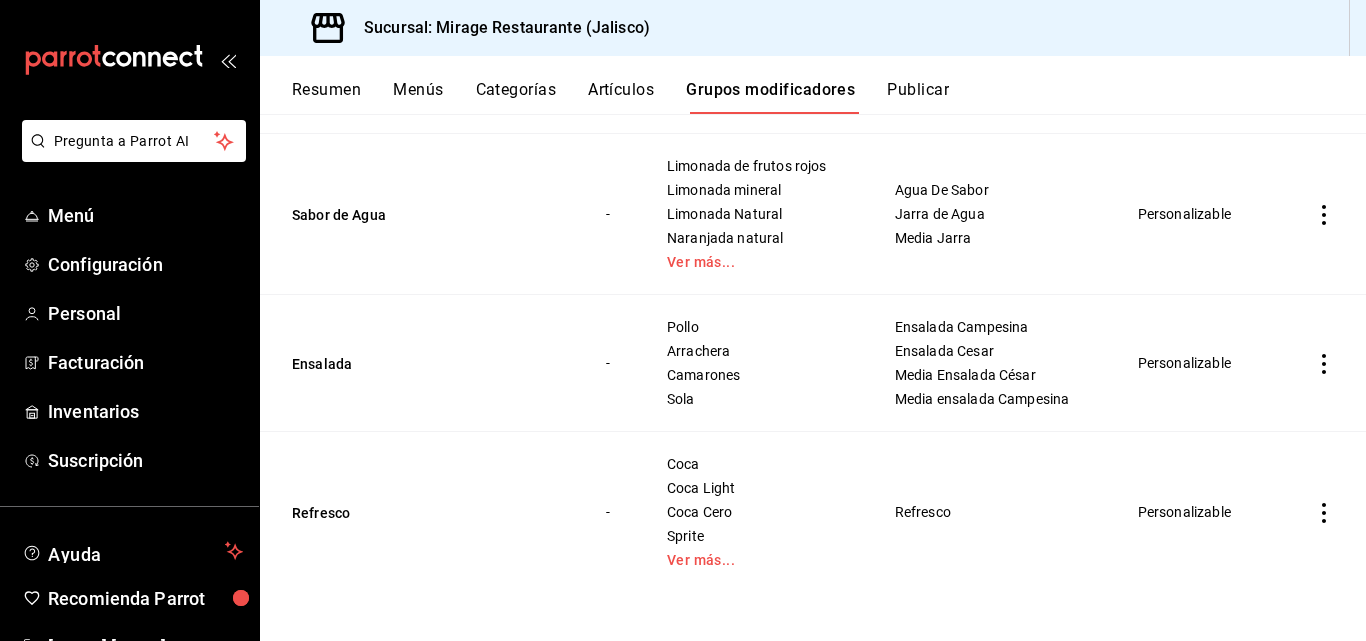 click 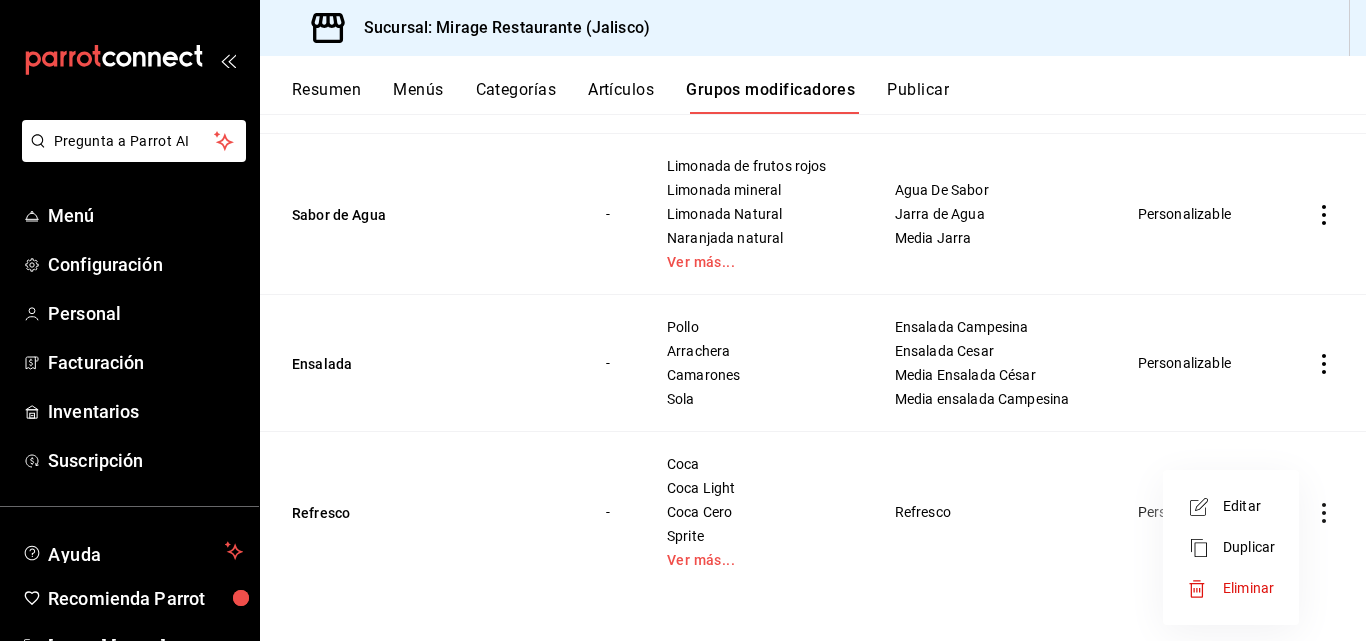click on "Editar" at bounding box center [1249, 506] 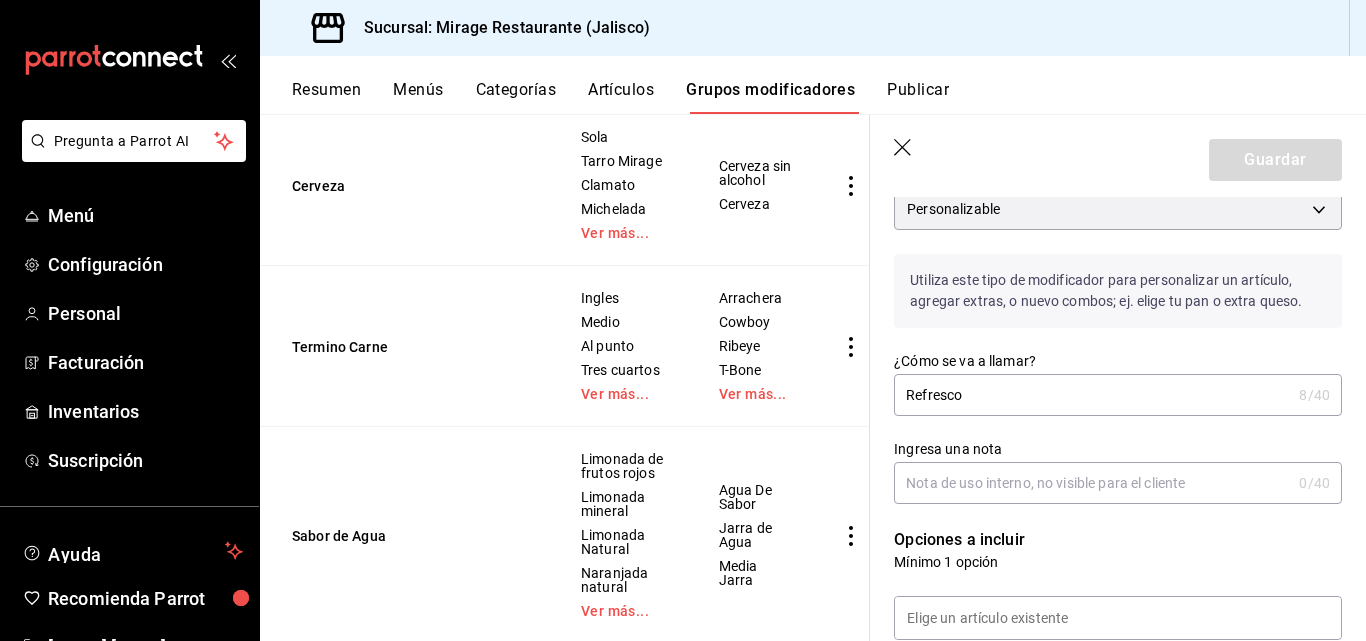 scroll, scrollTop: 0, scrollLeft: 0, axis: both 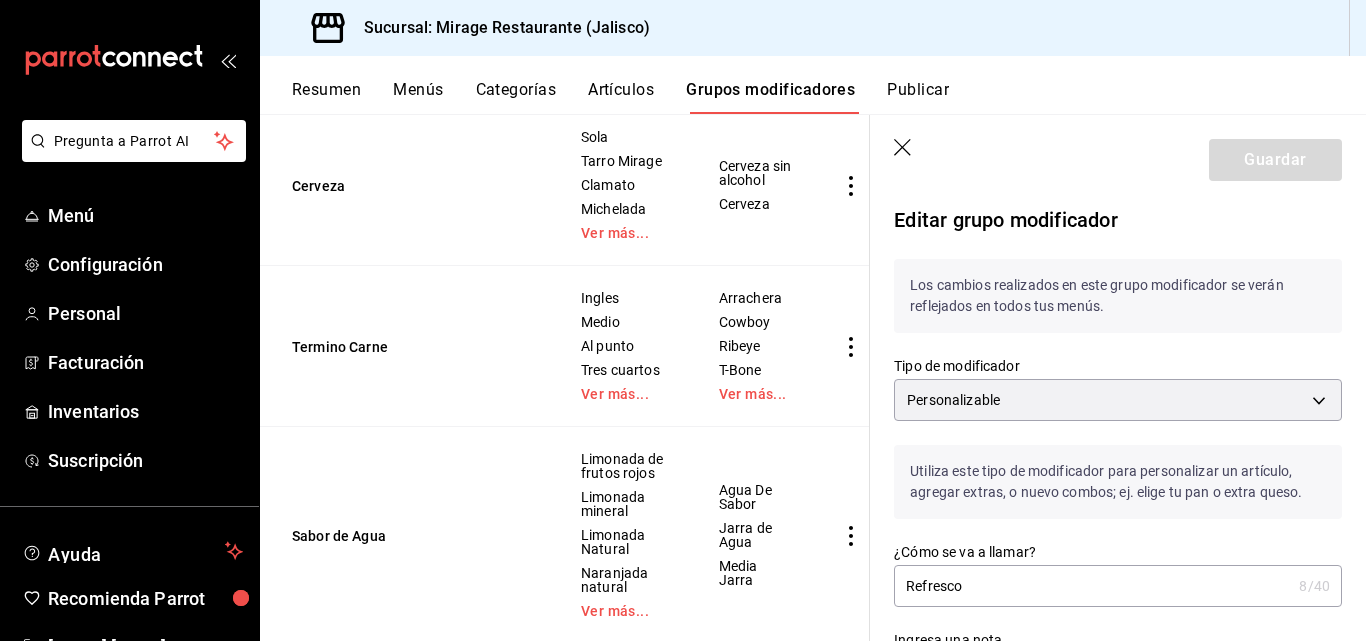 click 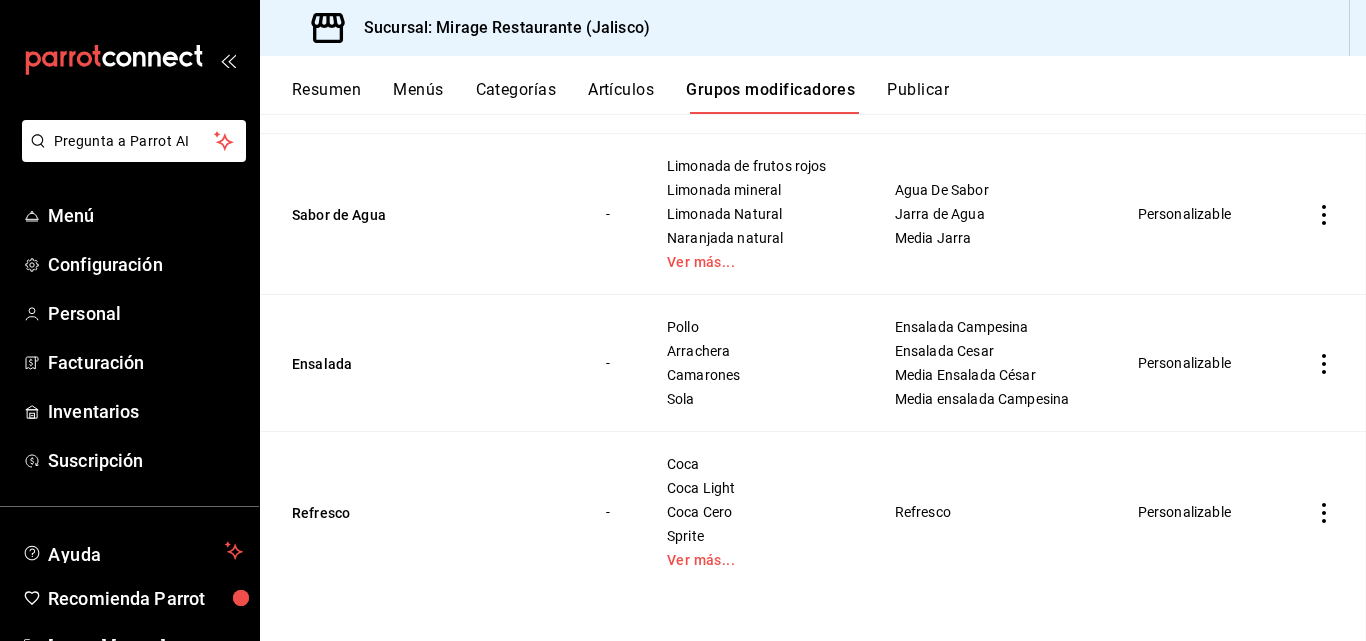 scroll, scrollTop: 0, scrollLeft: 0, axis: both 